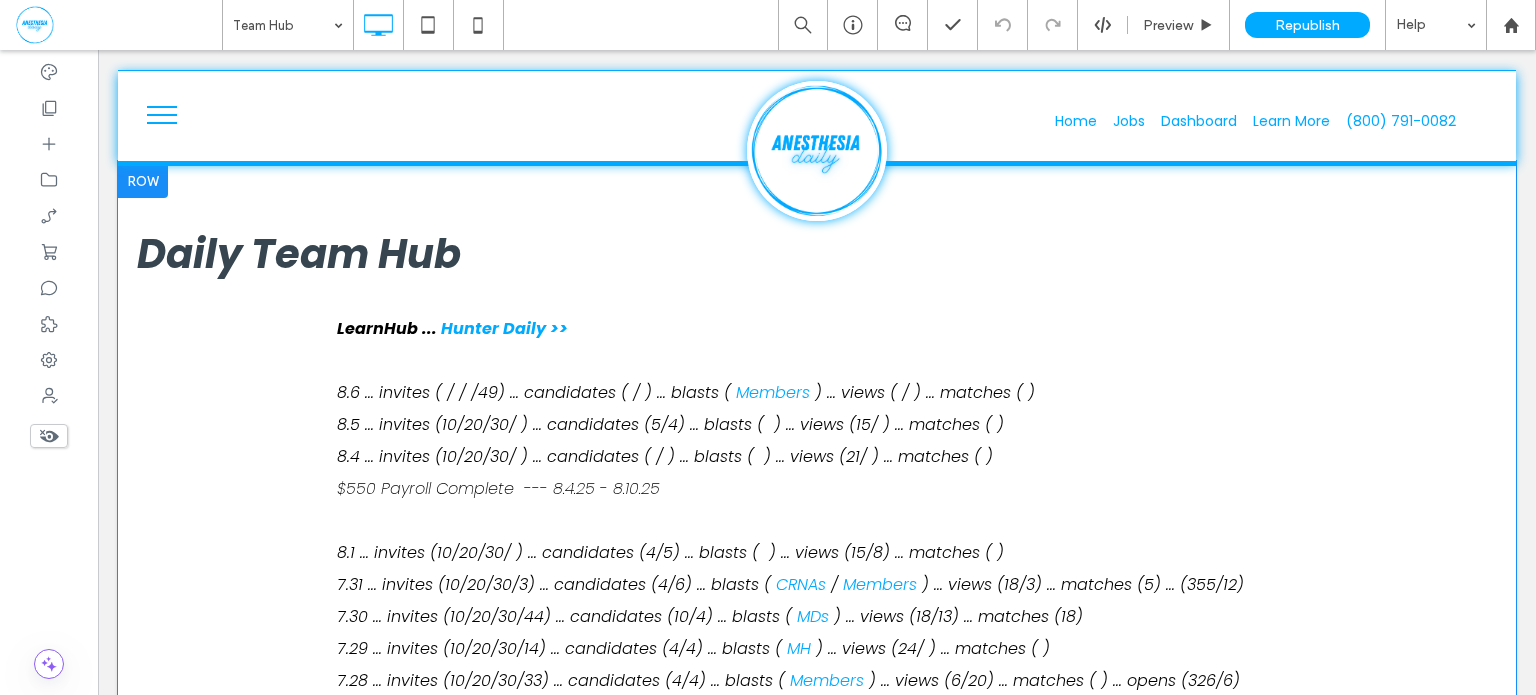 scroll, scrollTop: 0, scrollLeft: 0, axis: both 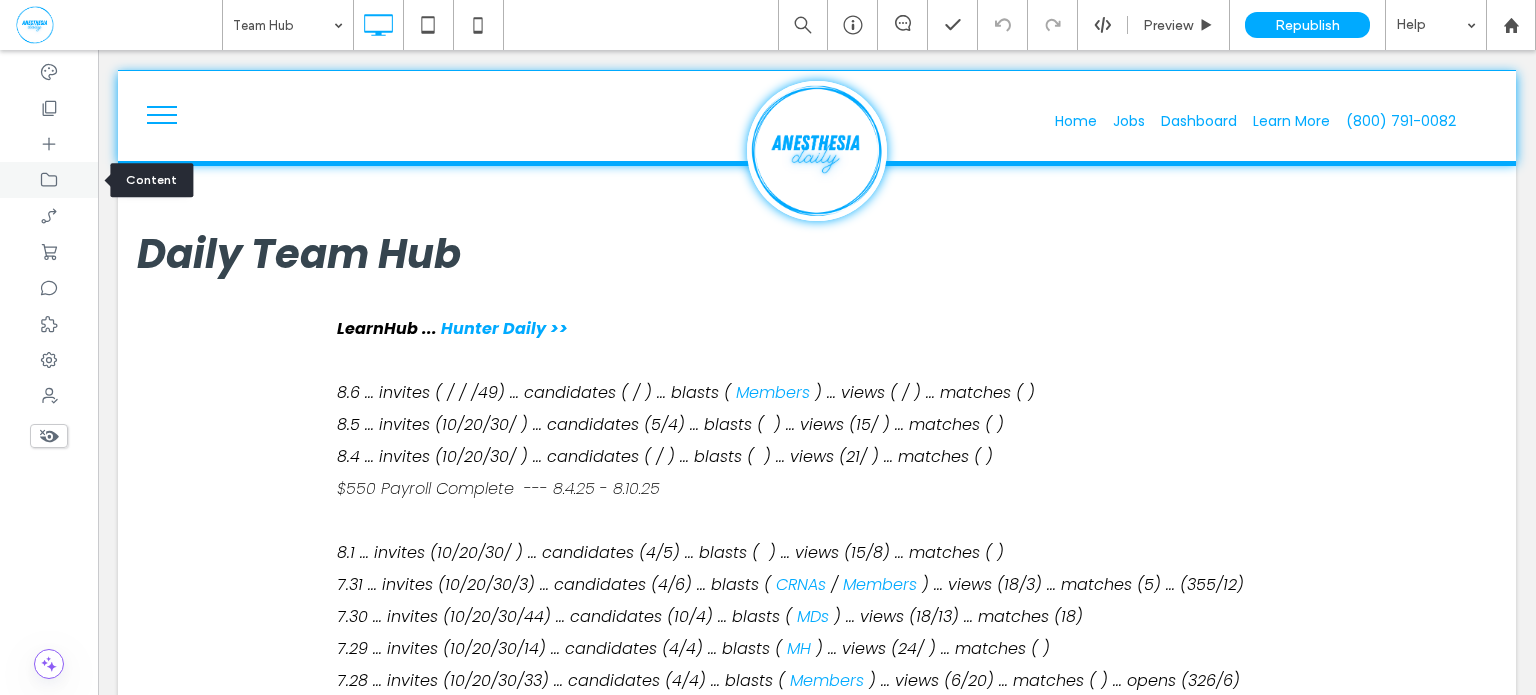 click 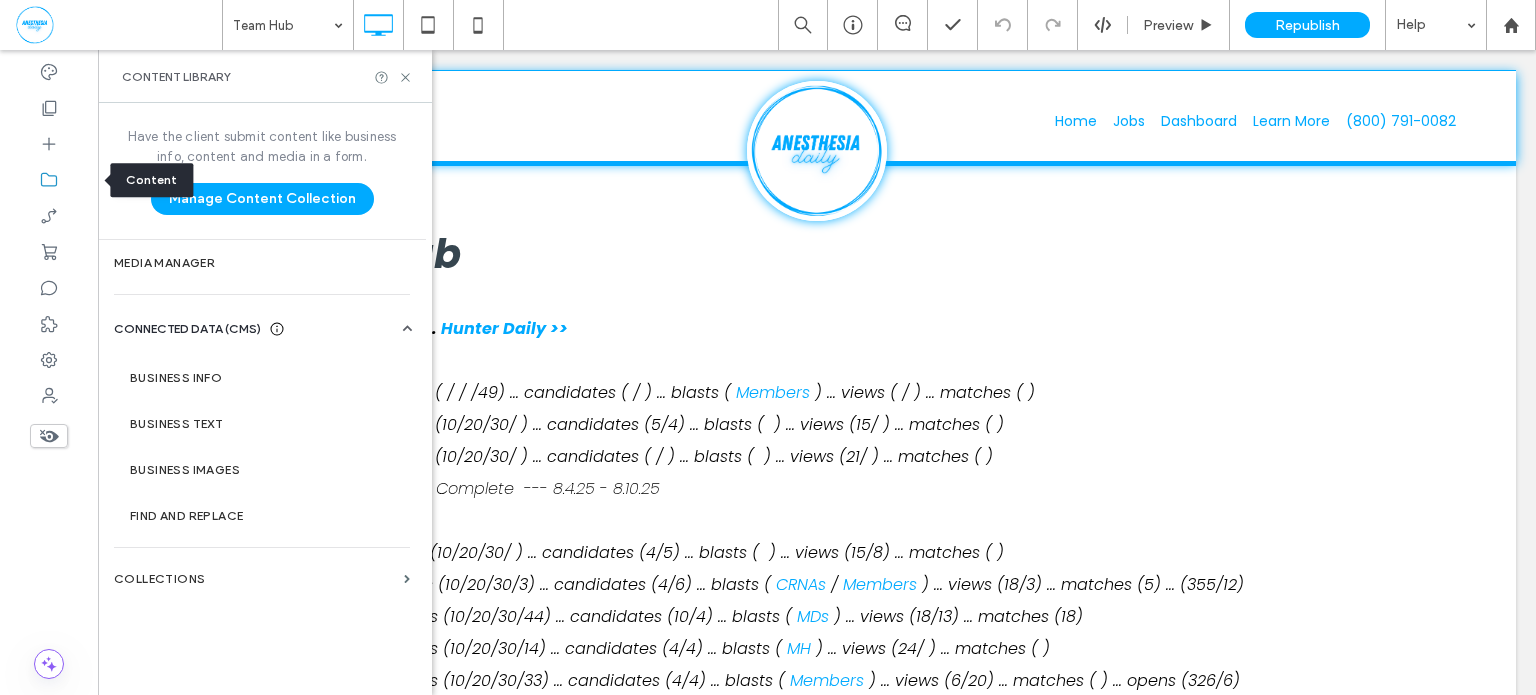click at bounding box center [49, 180] 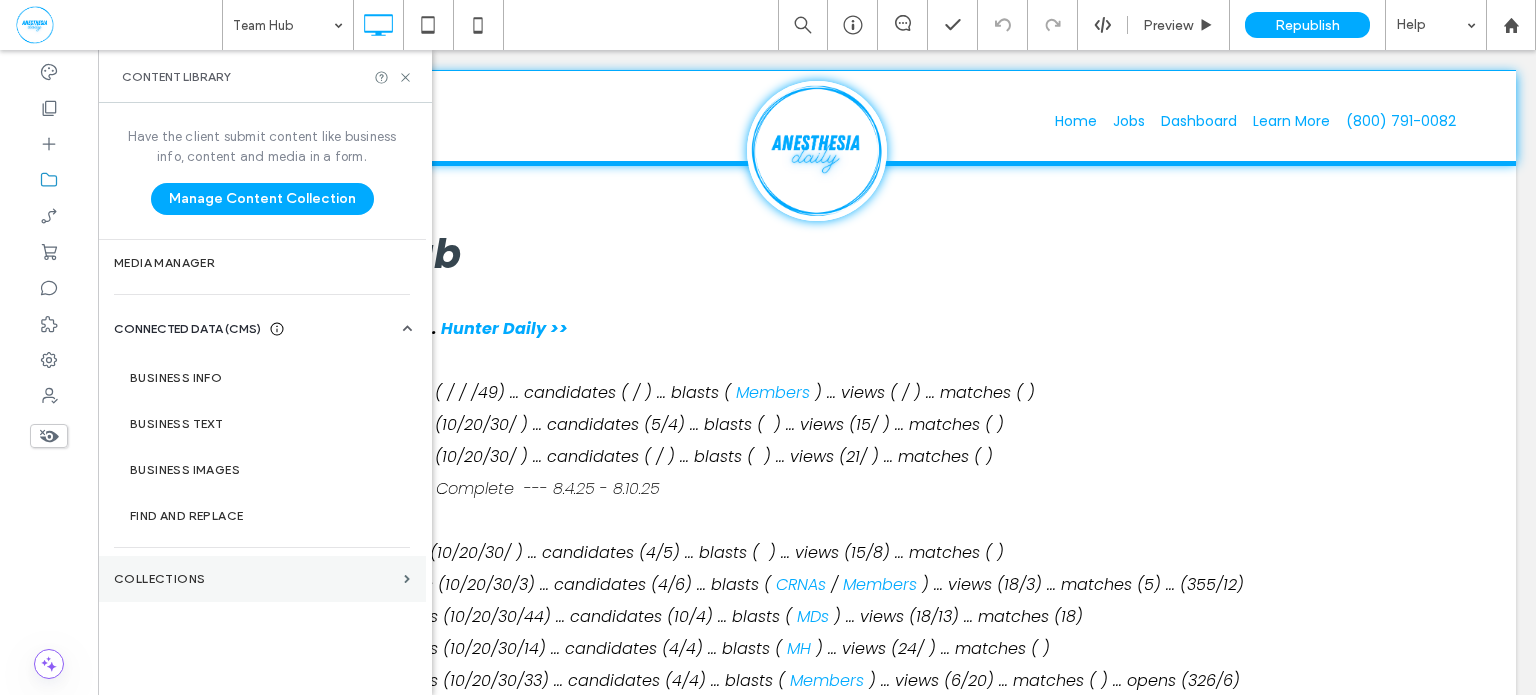 click on "Collections" at bounding box center [262, 579] 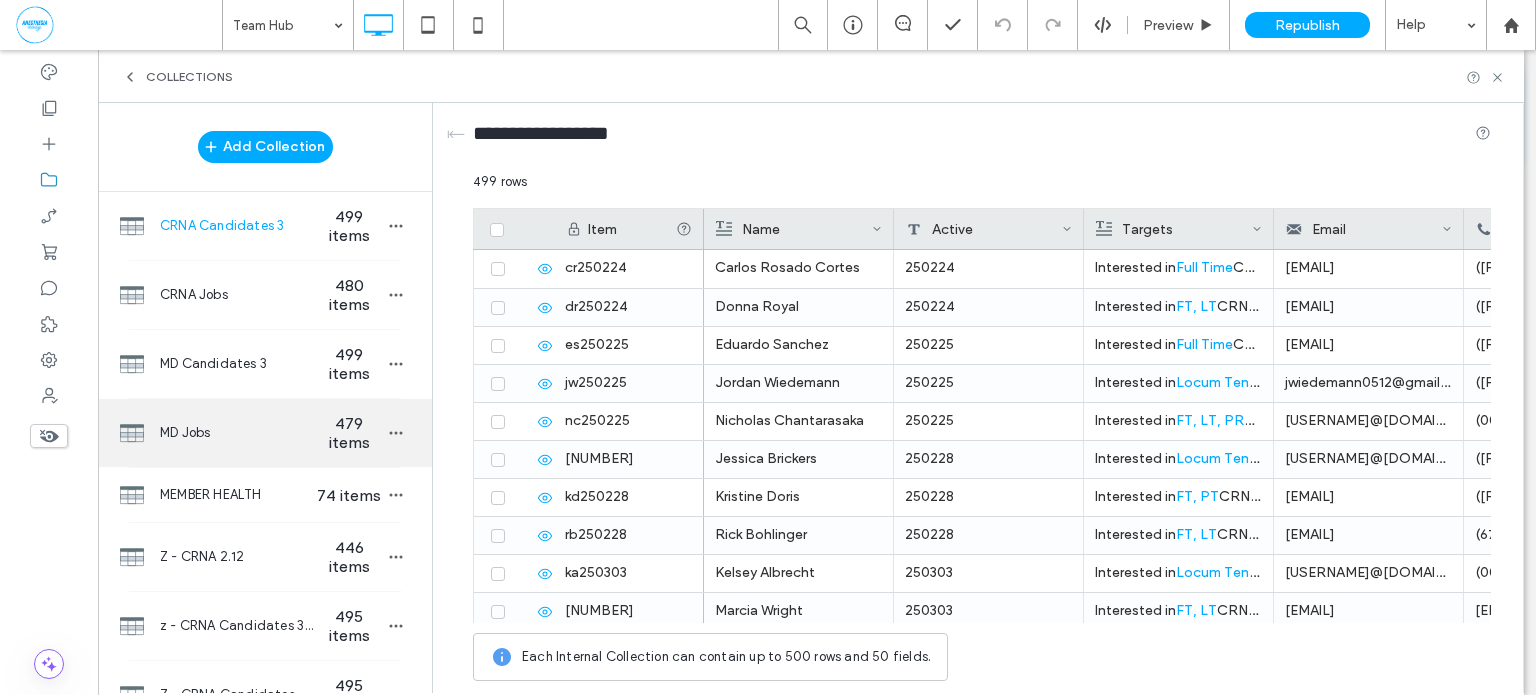 click on "MD Jobs" at bounding box center [237, 433] 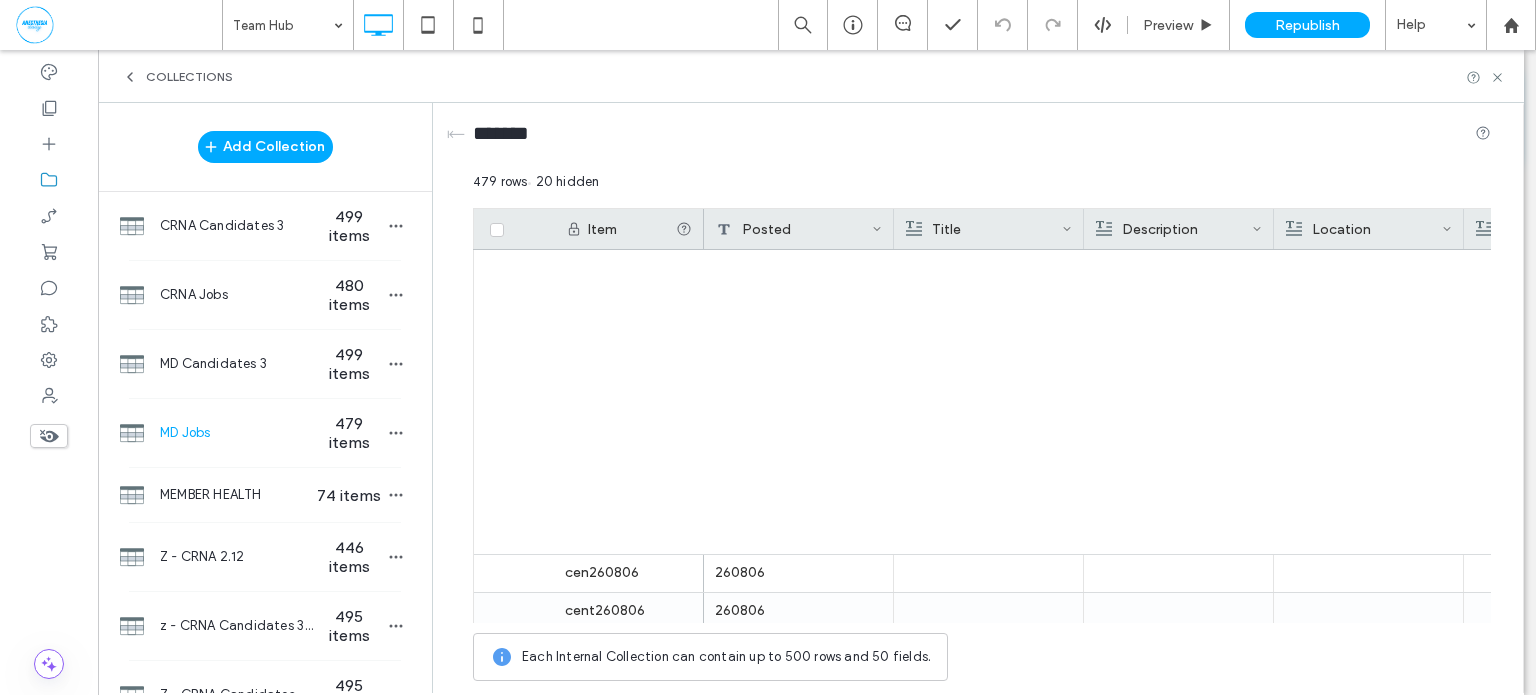 scroll, scrollTop: 17865, scrollLeft: 0, axis: vertical 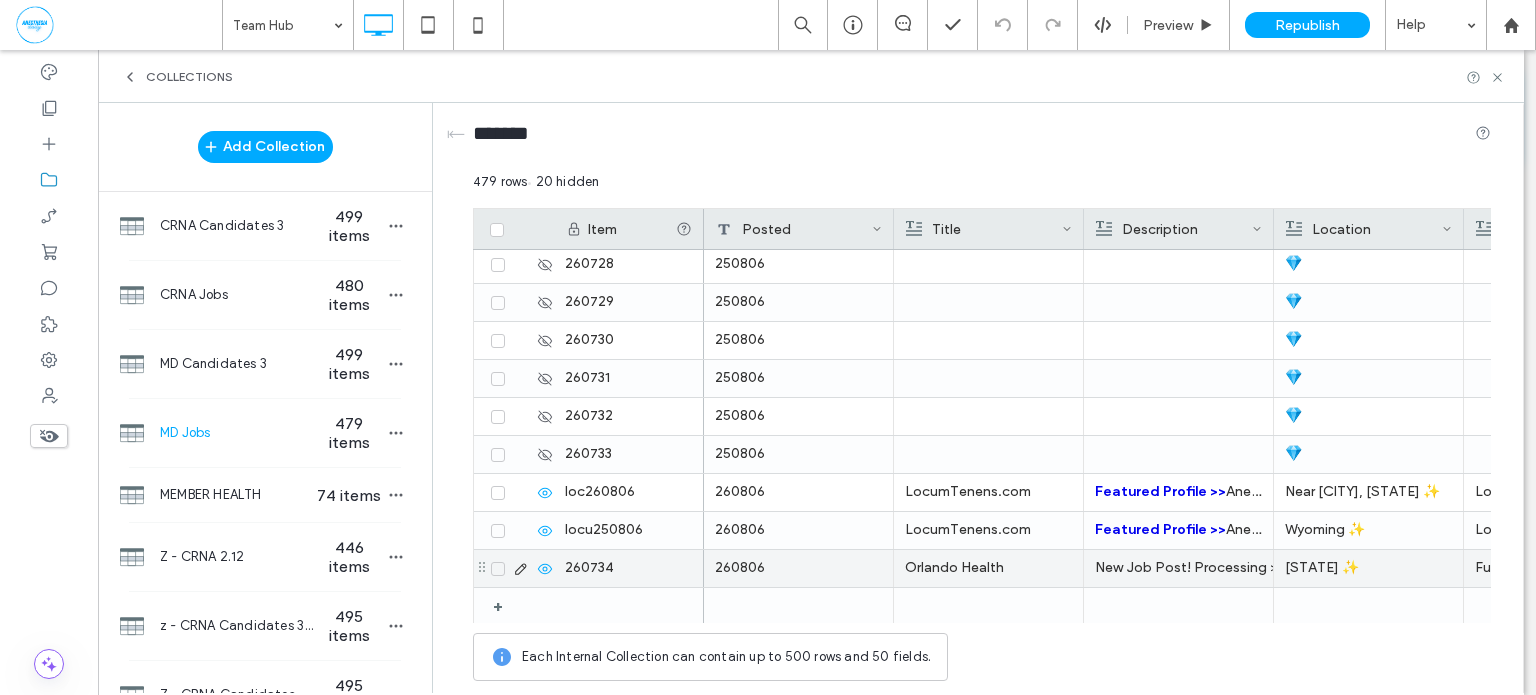 click on "260806" at bounding box center (799, 568) 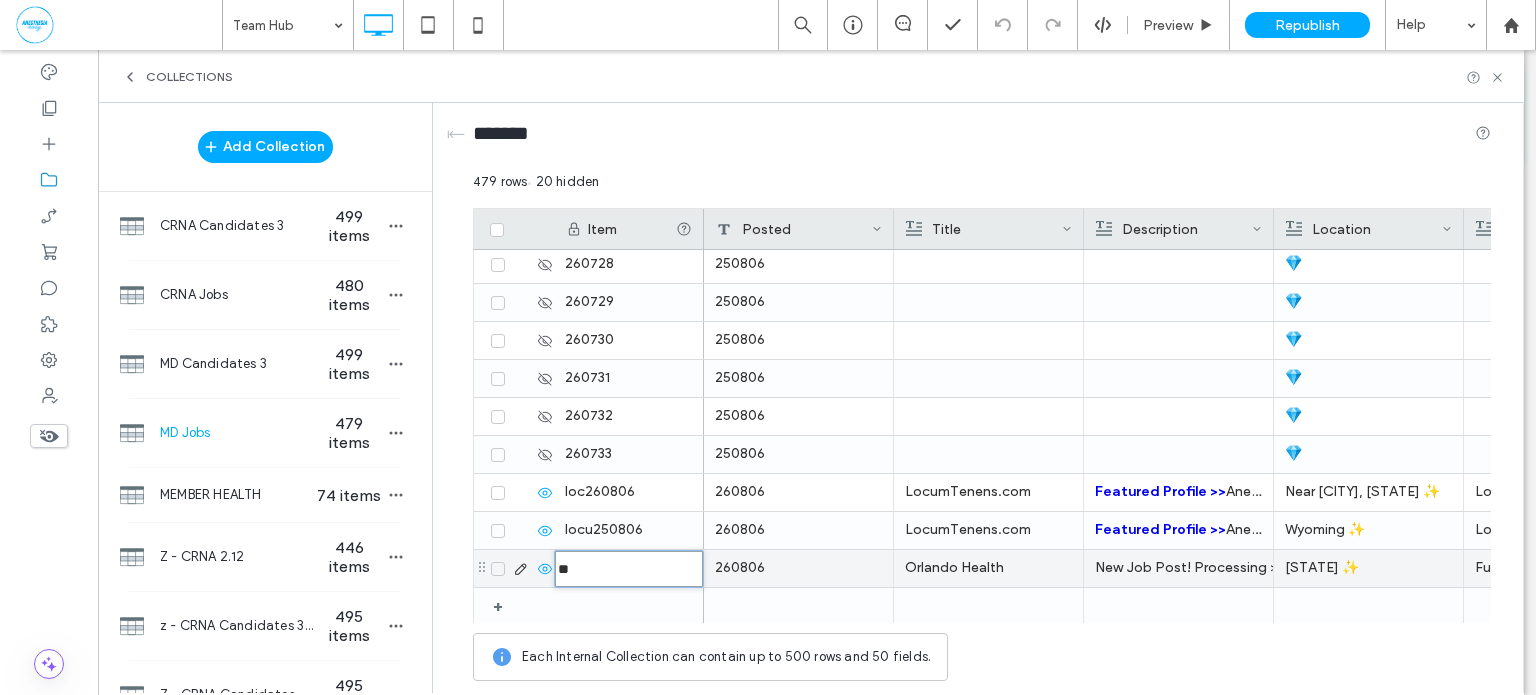 type on "********" 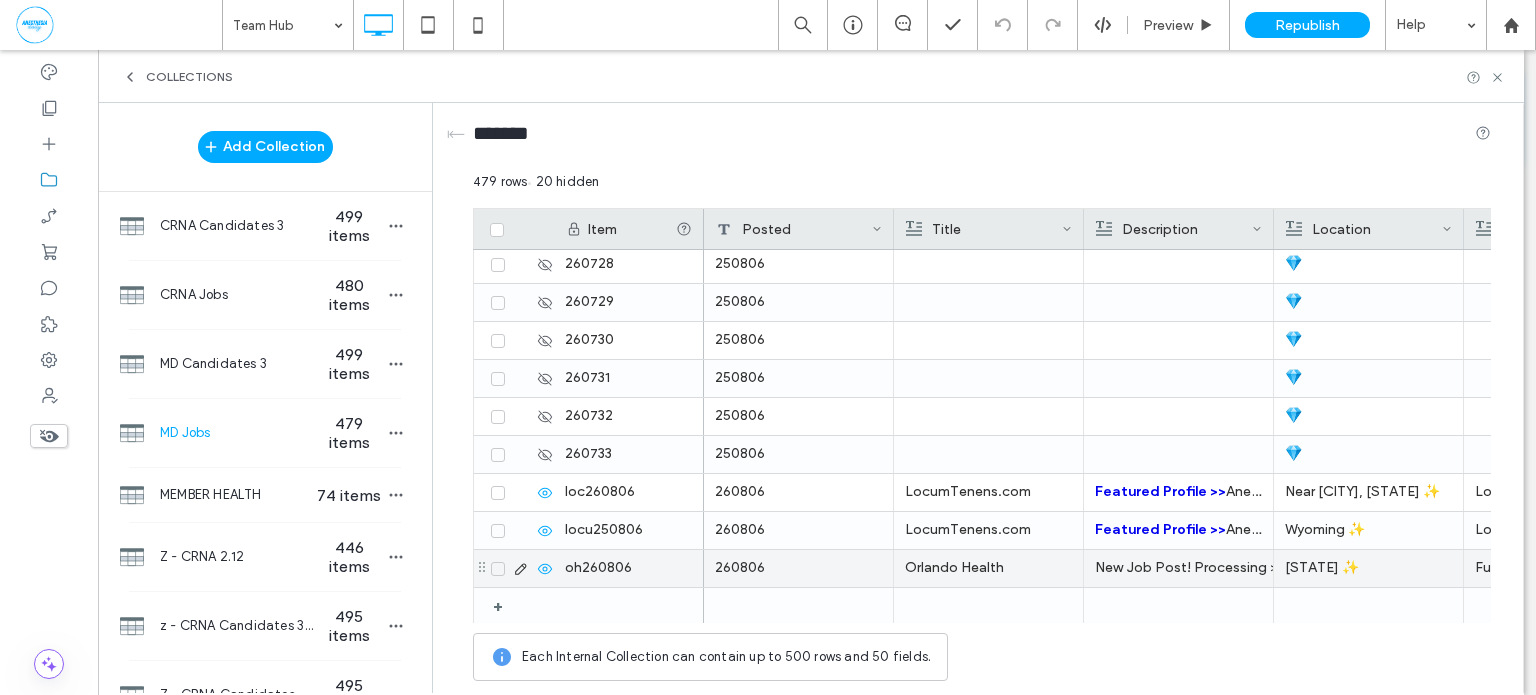 click 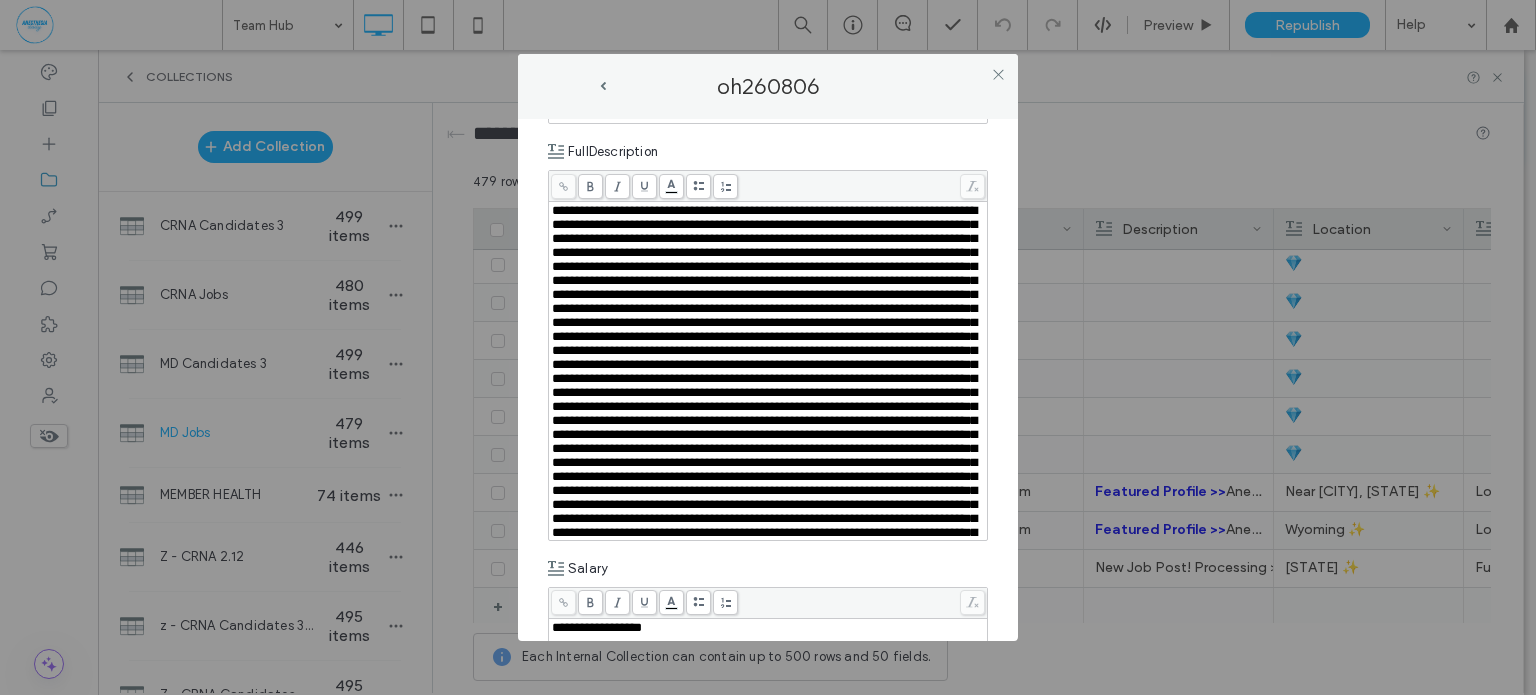 scroll, scrollTop: 752, scrollLeft: 0, axis: vertical 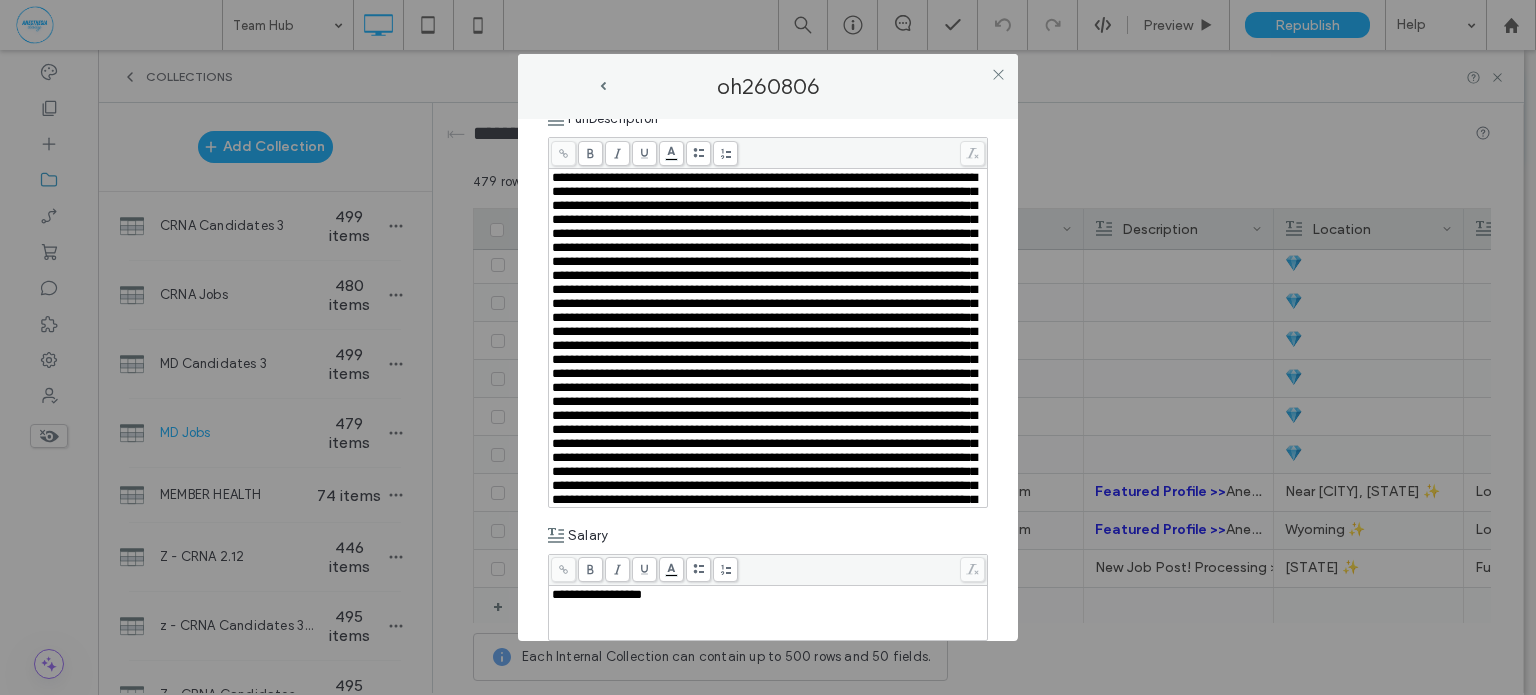 click at bounding box center [764, 527] 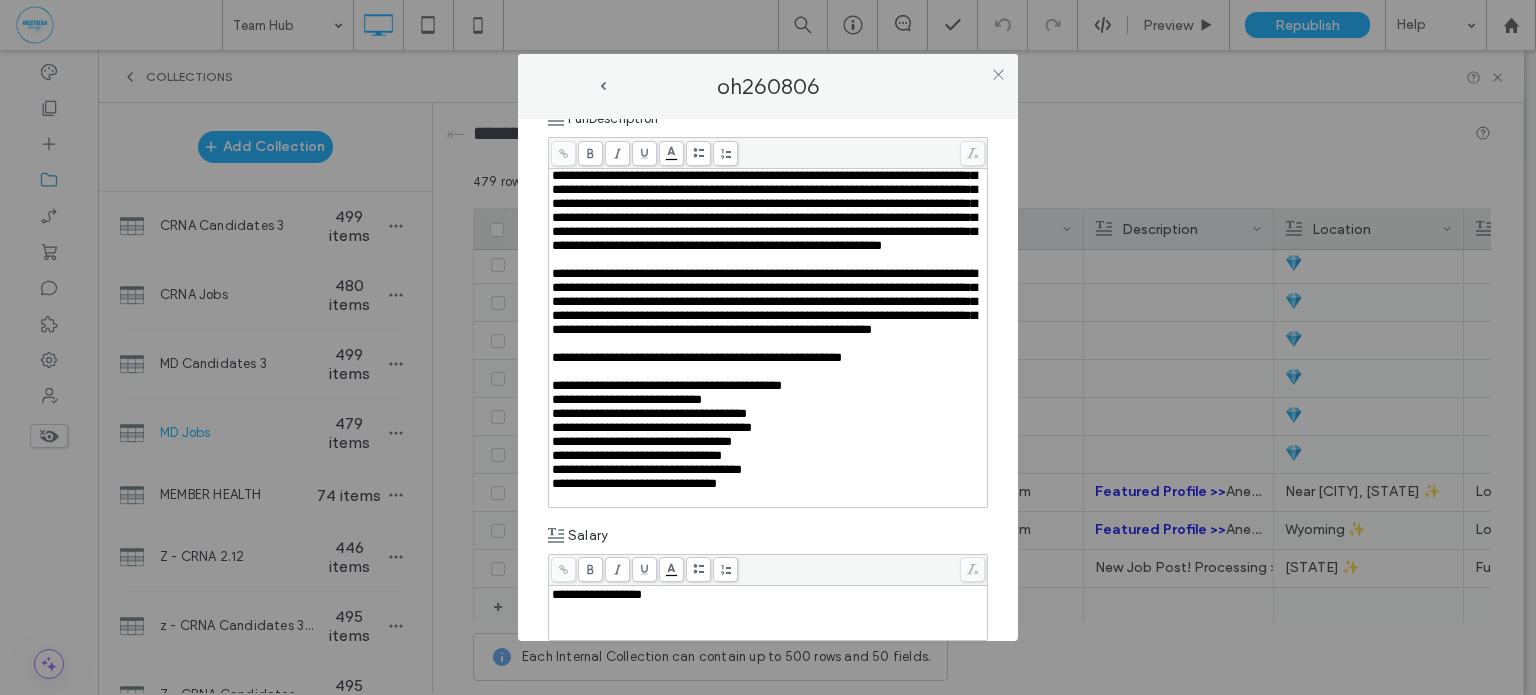 scroll, scrollTop: 1314, scrollLeft: 0, axis: vertical 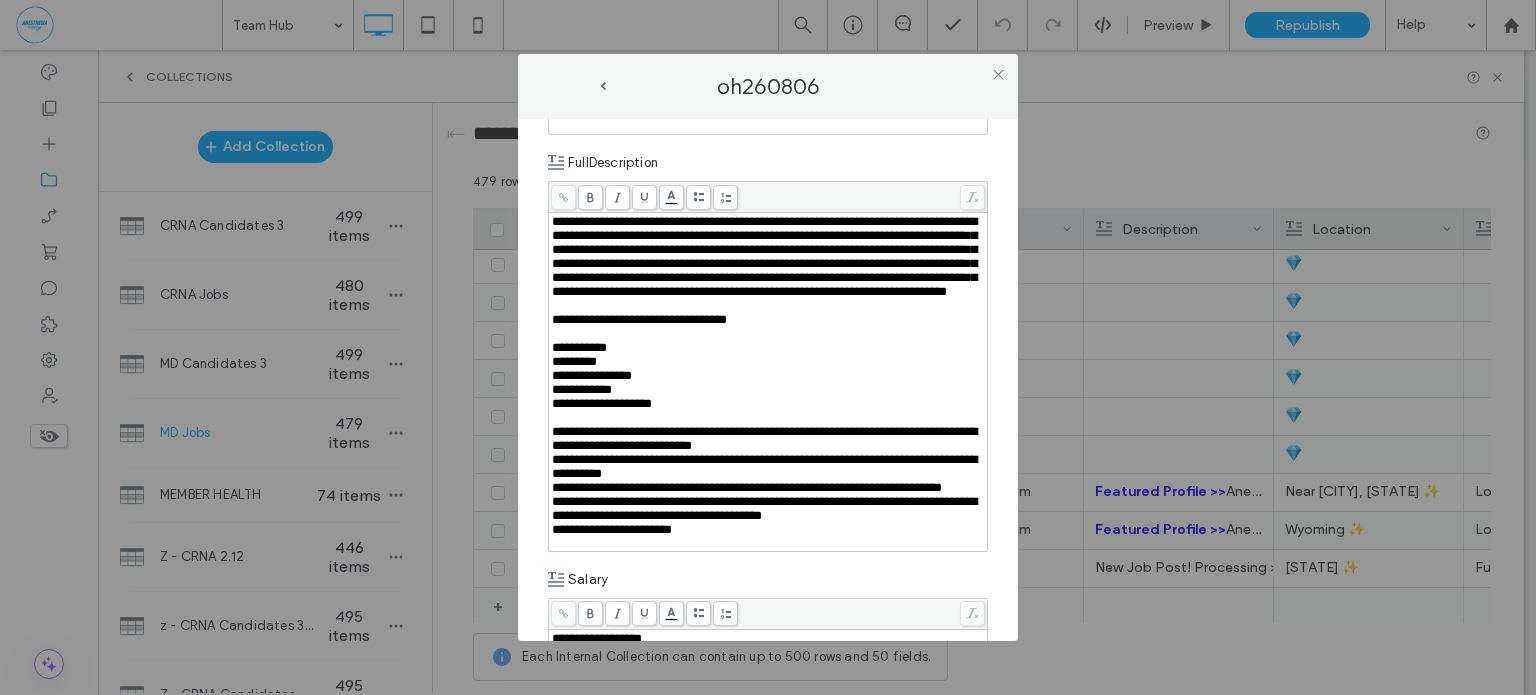 click on "**********" at bounding box center [768, 390] 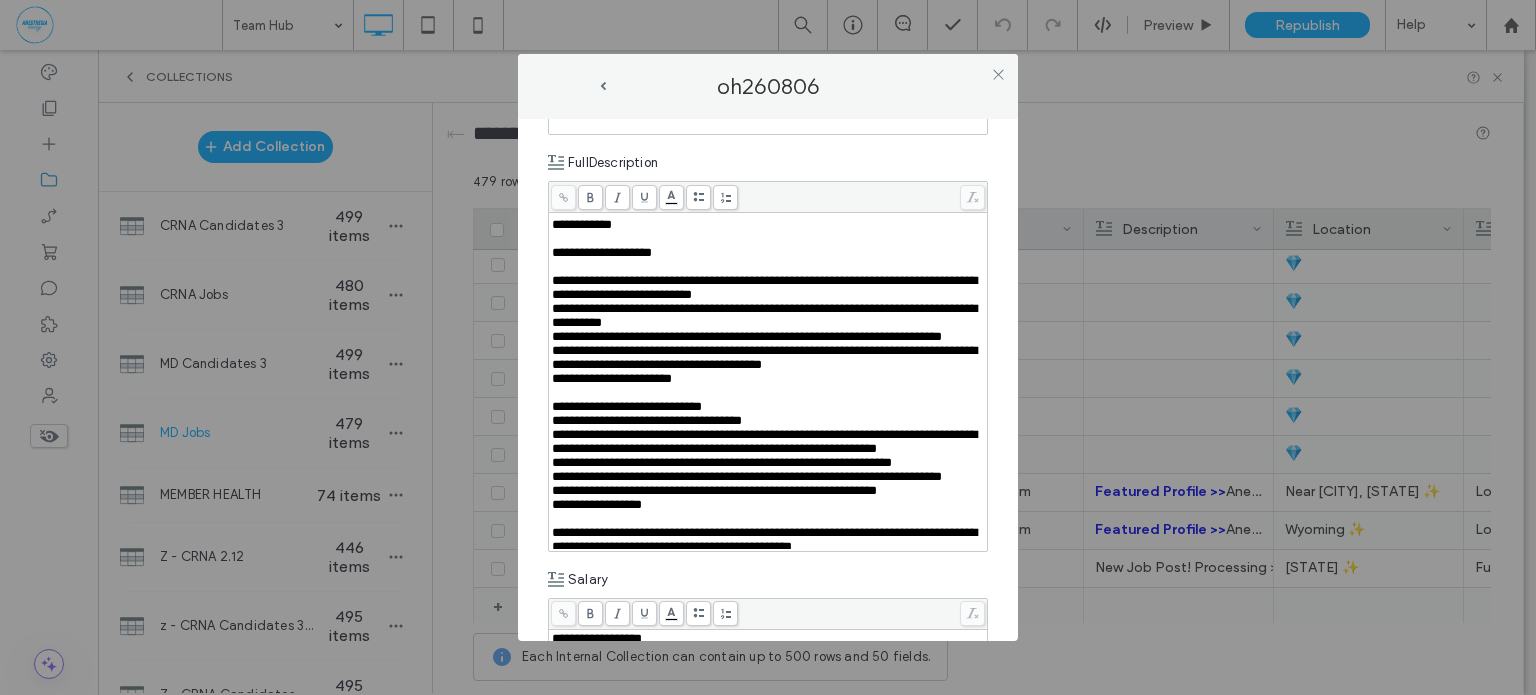 scroll, scrollTop: 168, scrollLeft: 0, axis: vertical 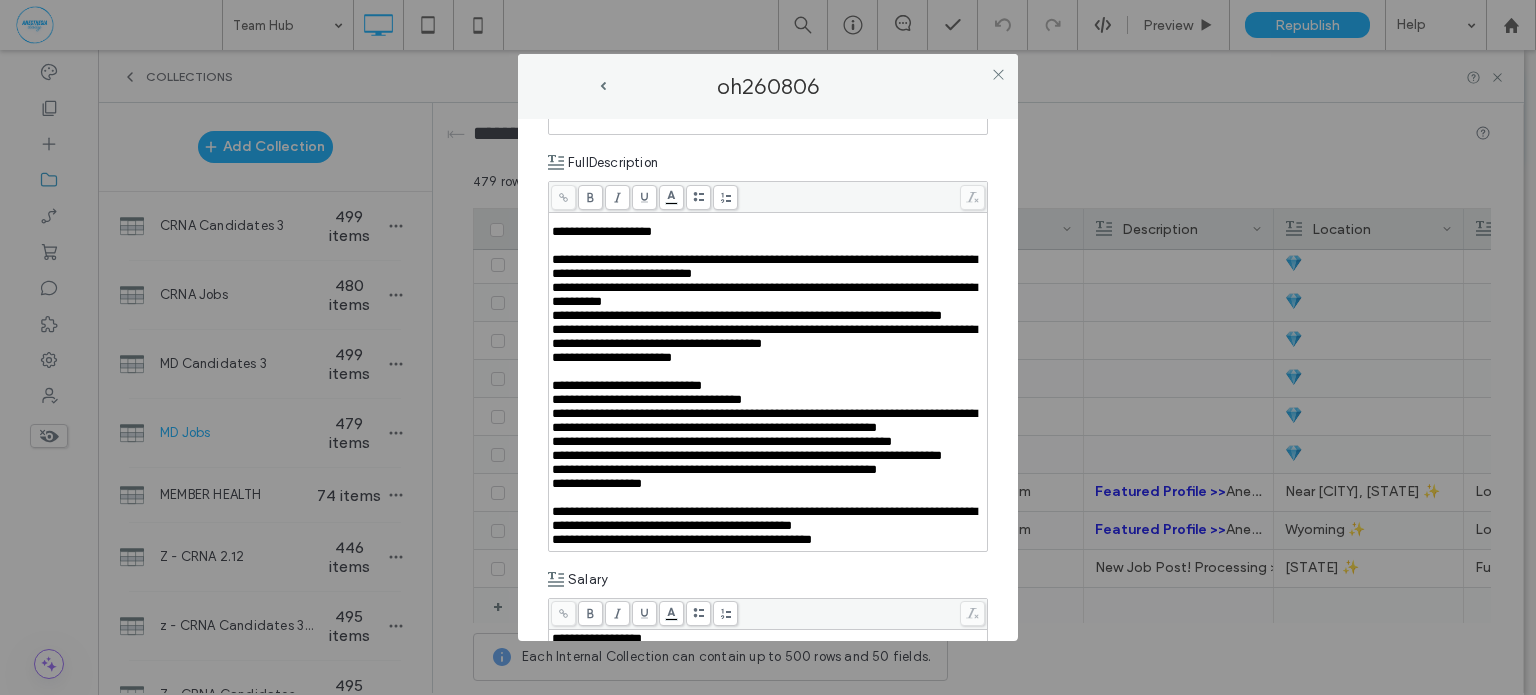 click on "**********" at bounding box center [764, 336] 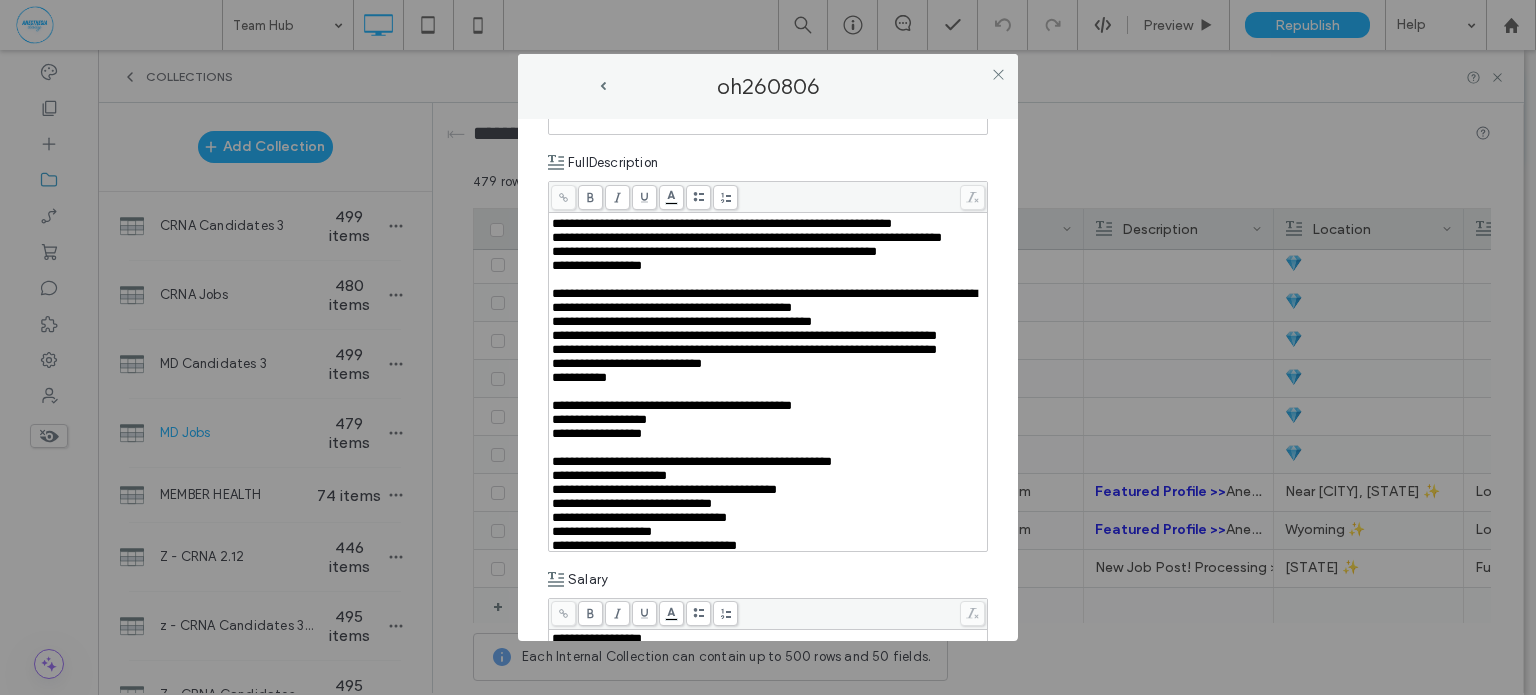 scroll, scrollTop: 419, scrollLeft: 0, axis: vertical 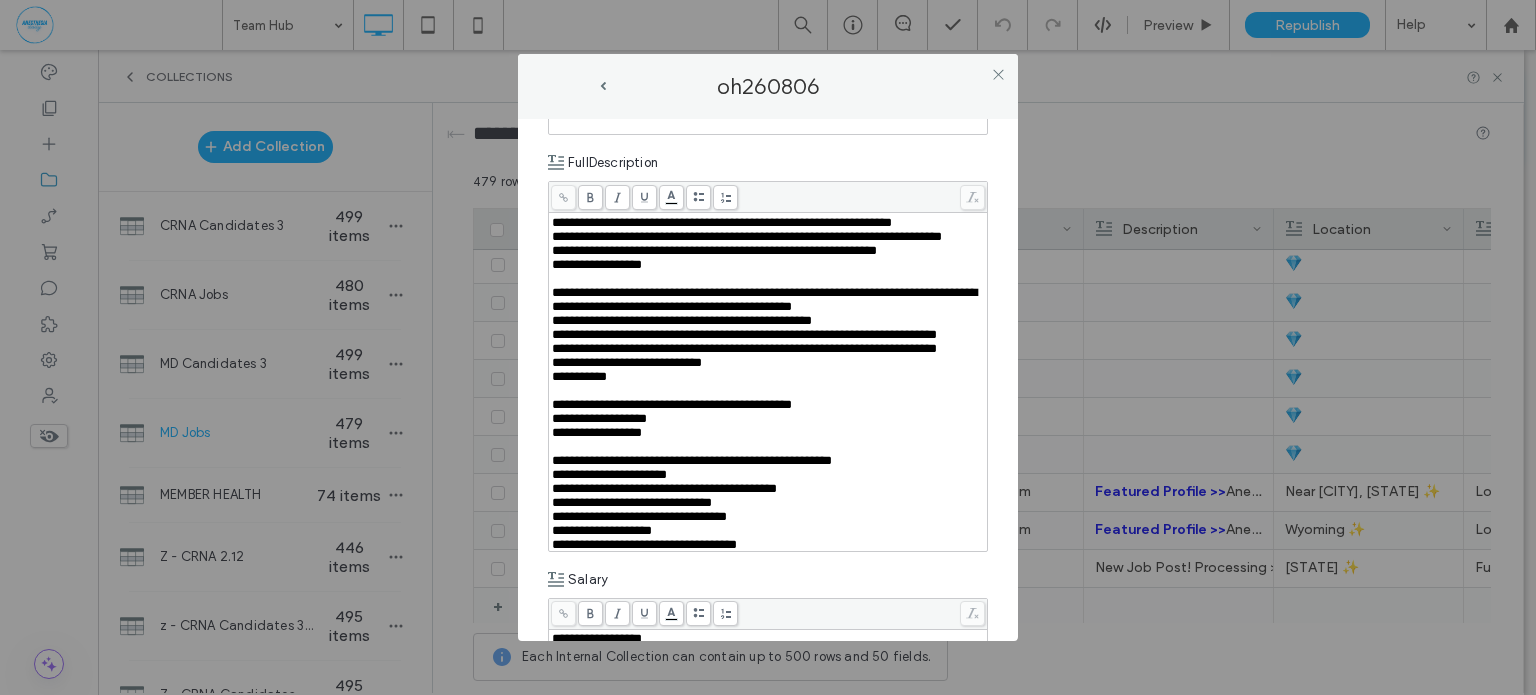 click on "**********" at bounding box center (768, 251) 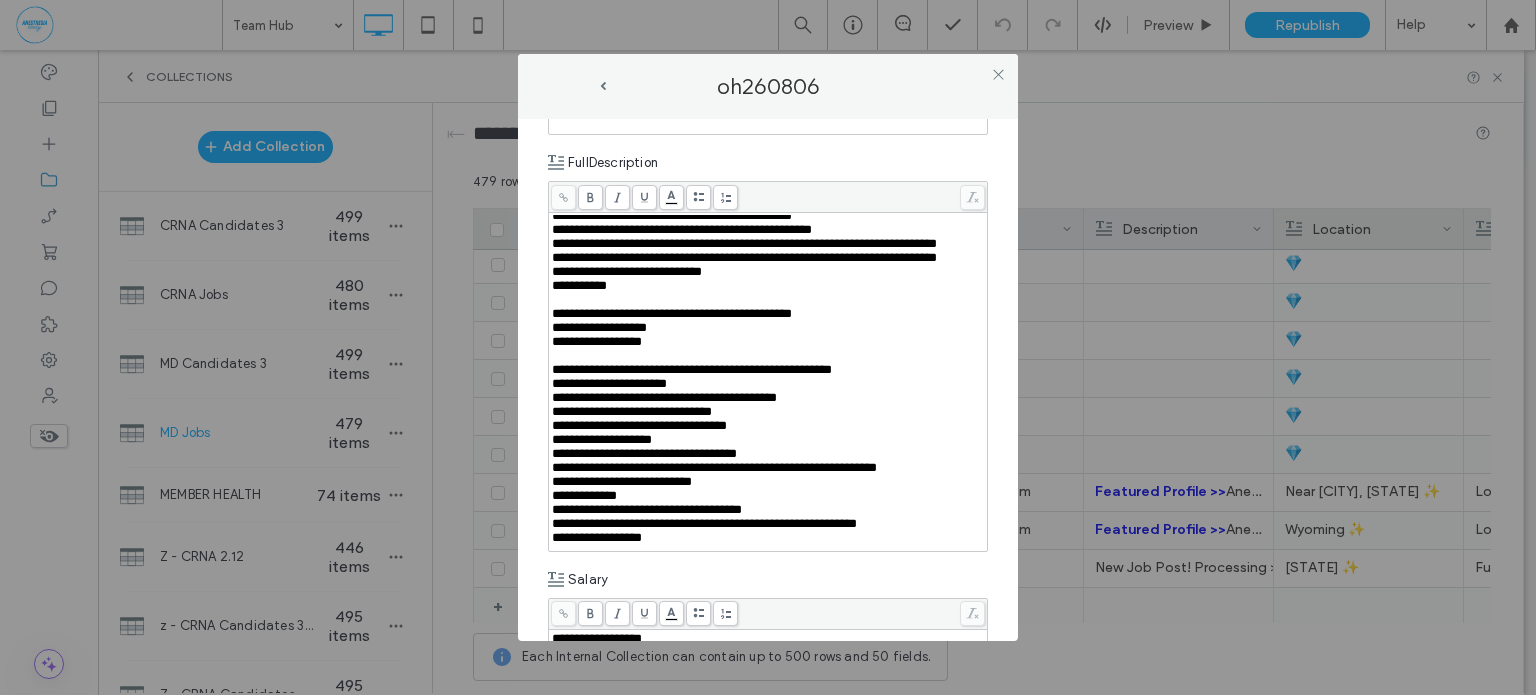 scroll, scrollTop: 528, scrollLeft: 0, axis: vertical 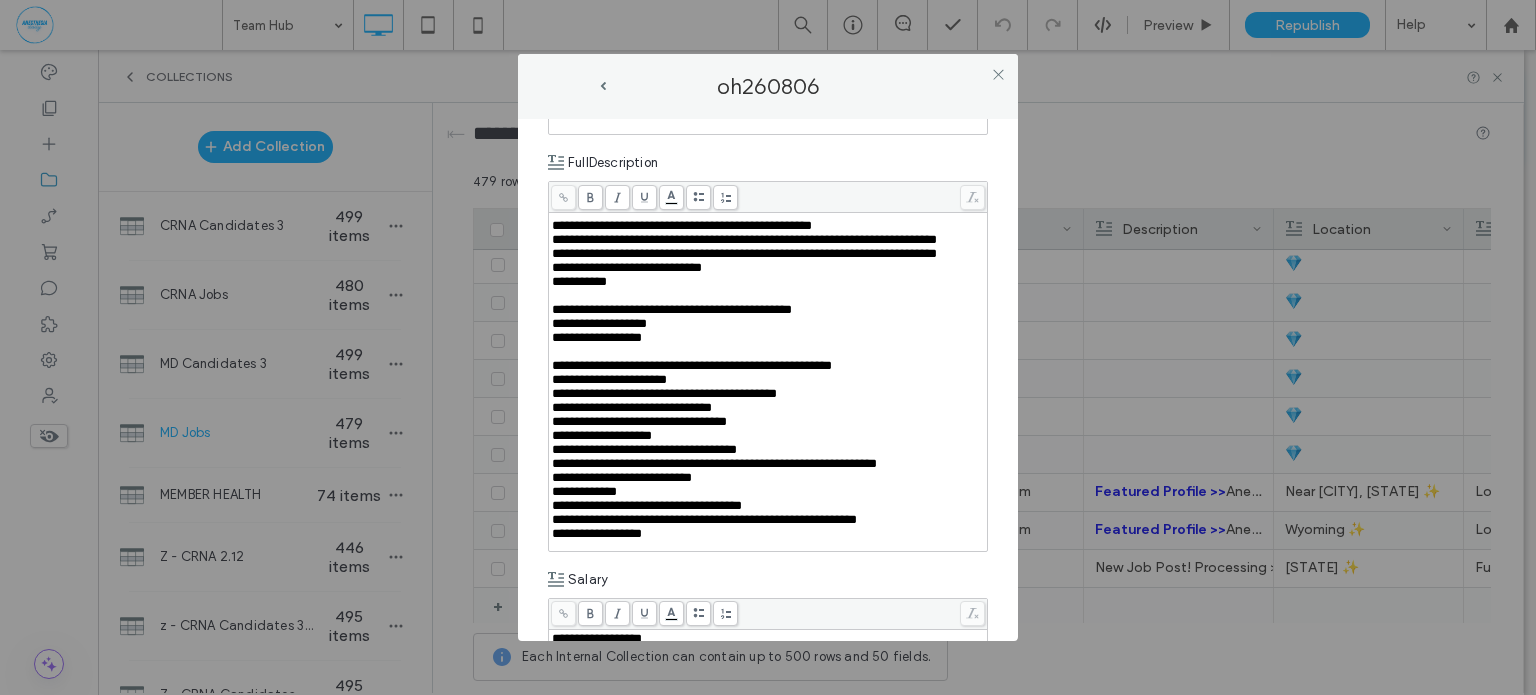 click on "**********" at bounding box center (768, 268) 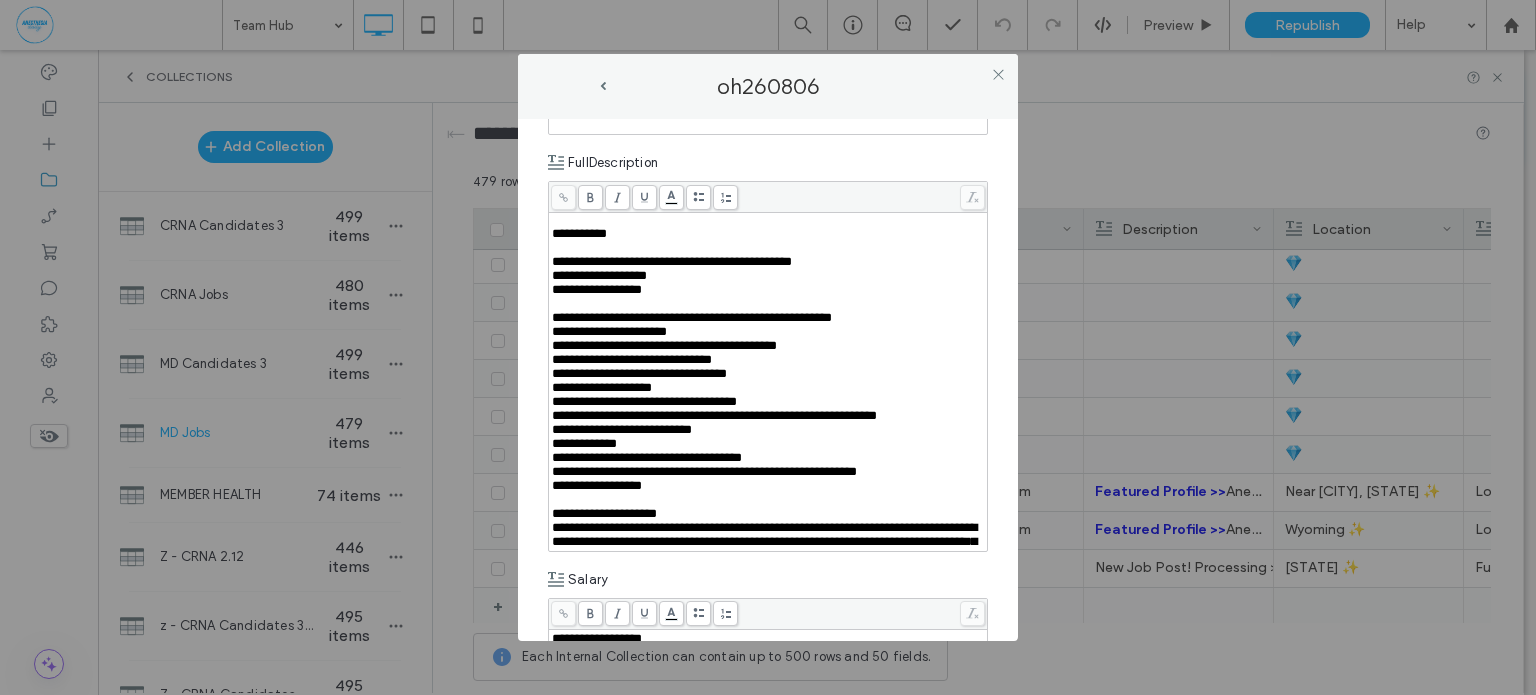 scroll, scrollTop: 612, scrollLeft: 0, axis: vertical 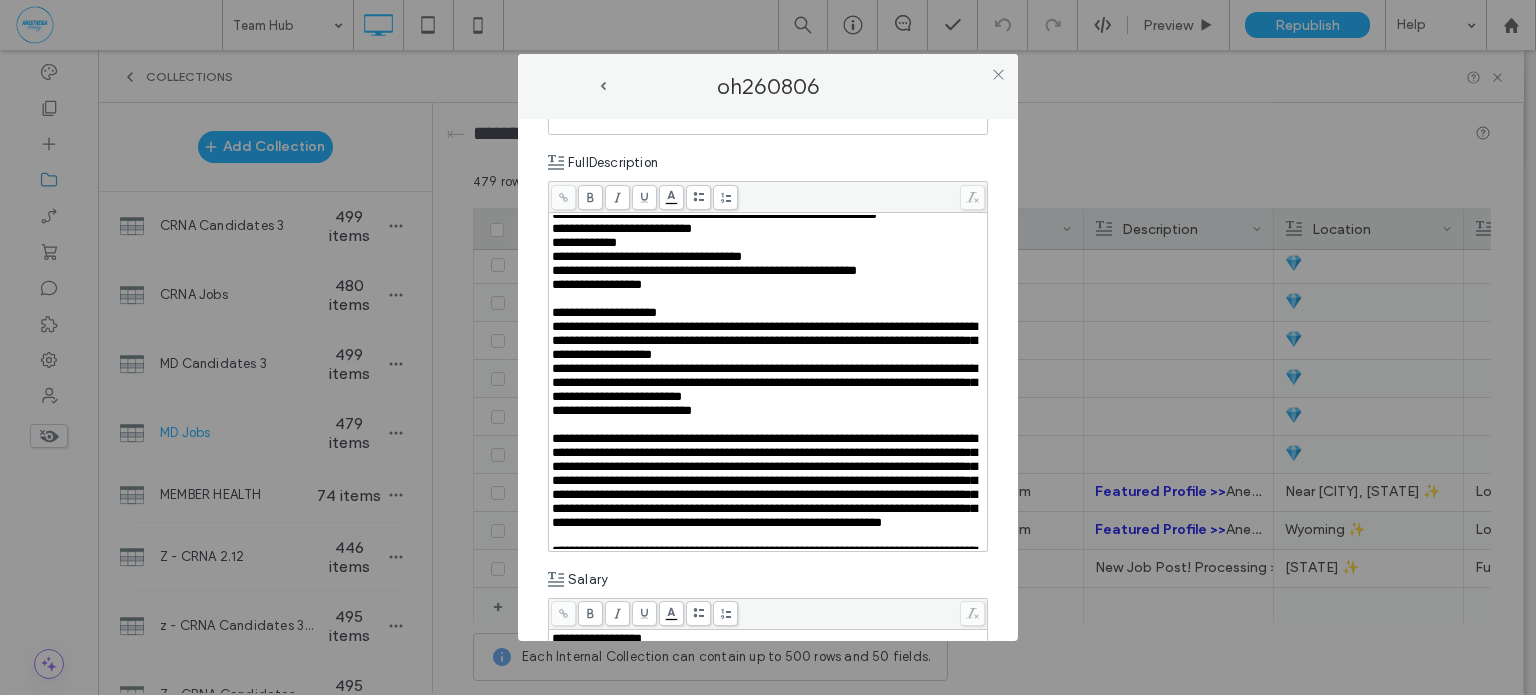 click on "**********" at bounding box center (768, 75) 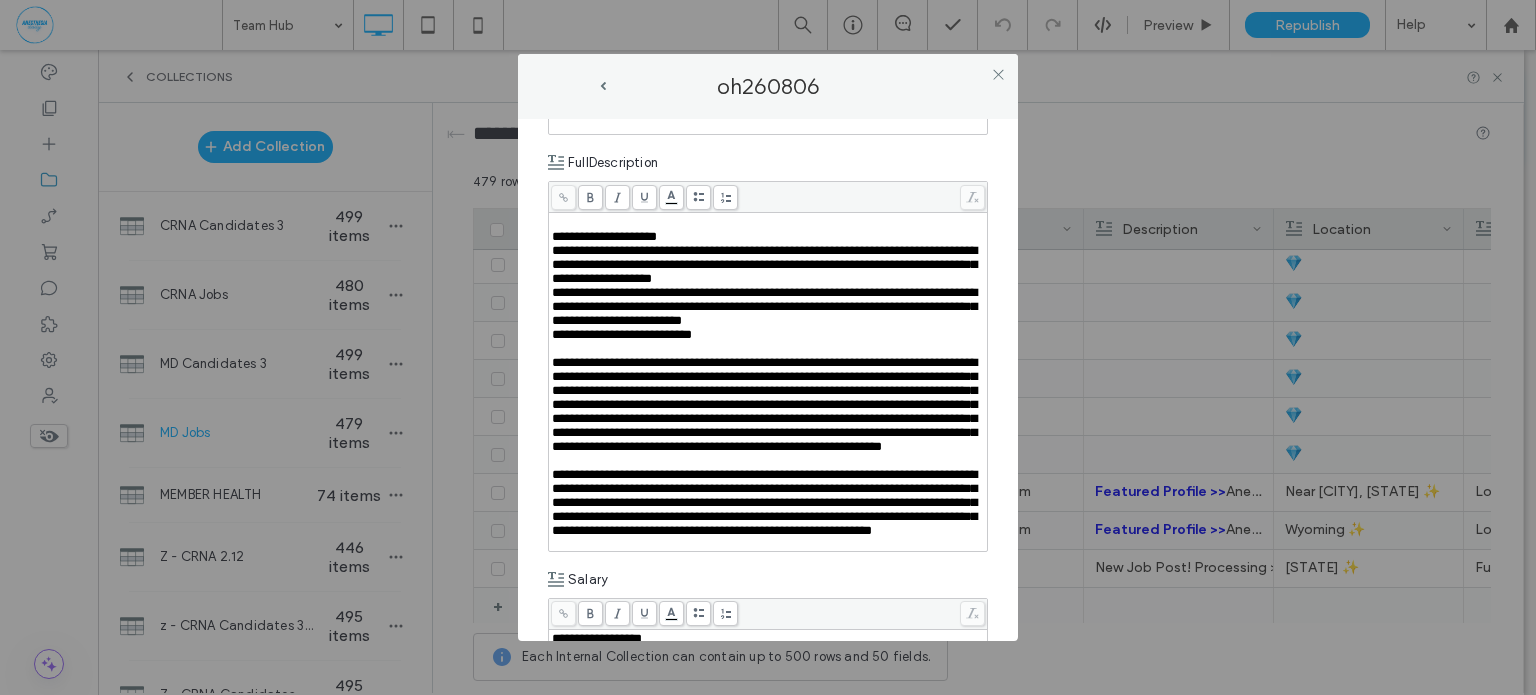 scroll, scrollTop: 892, scrollLeft: 0, axis: vertical 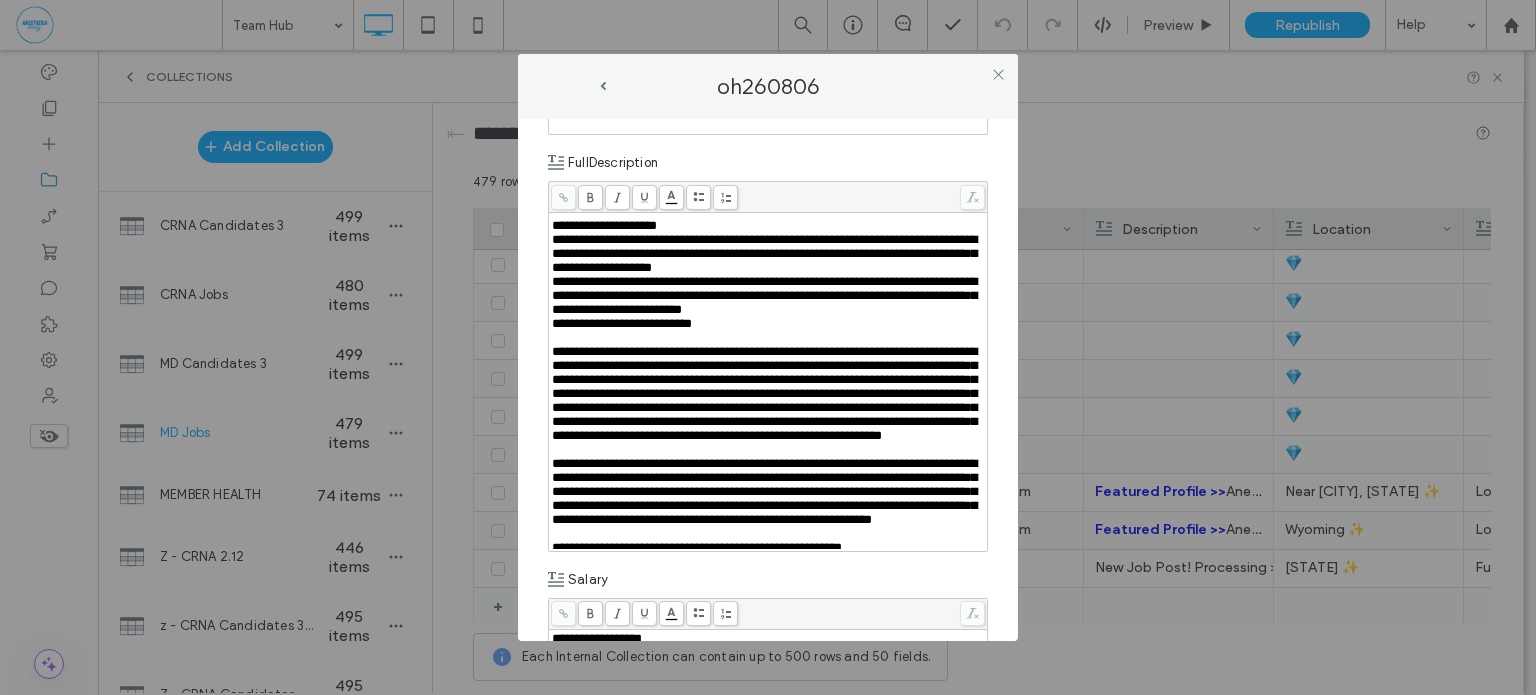 click on "**********" at bounding box center [768, 184] 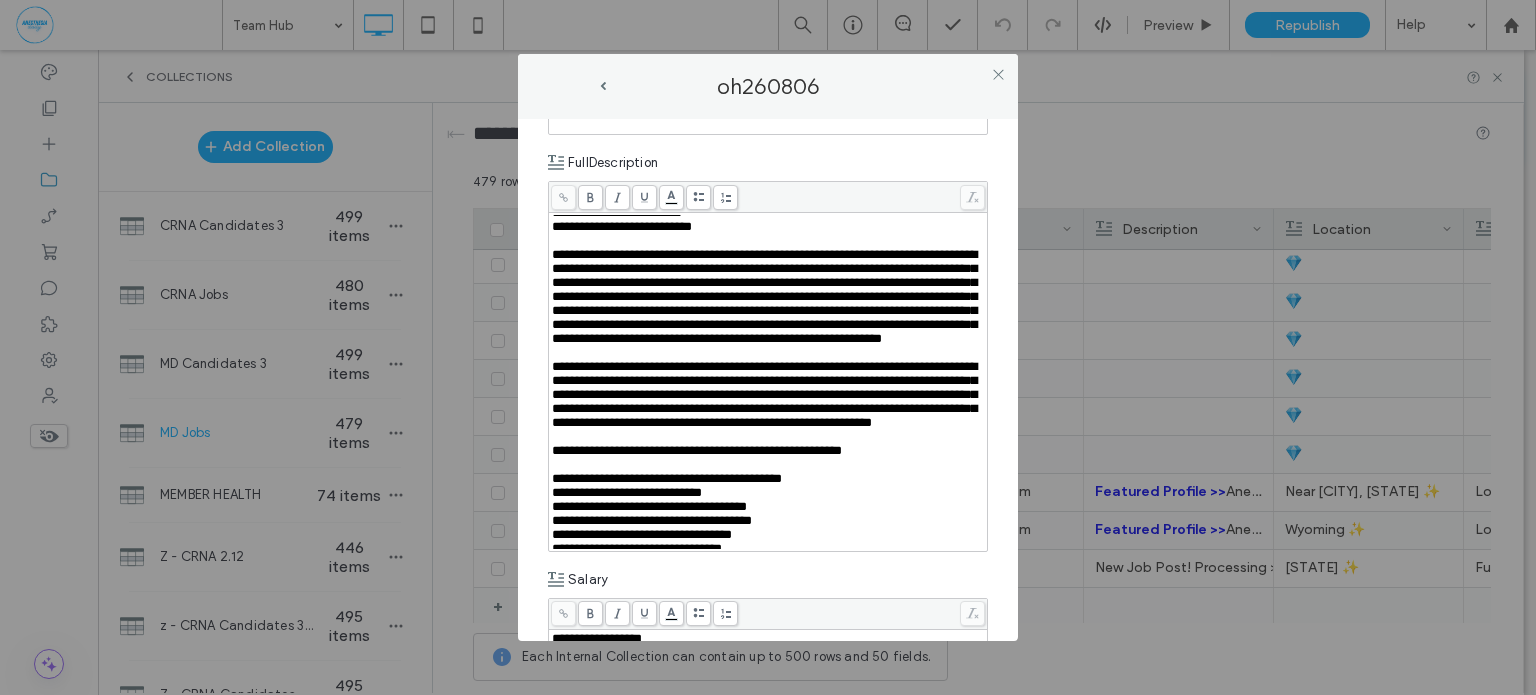 scroll, scrollTop: 1016, scrollLeft: 0, axis: vertical 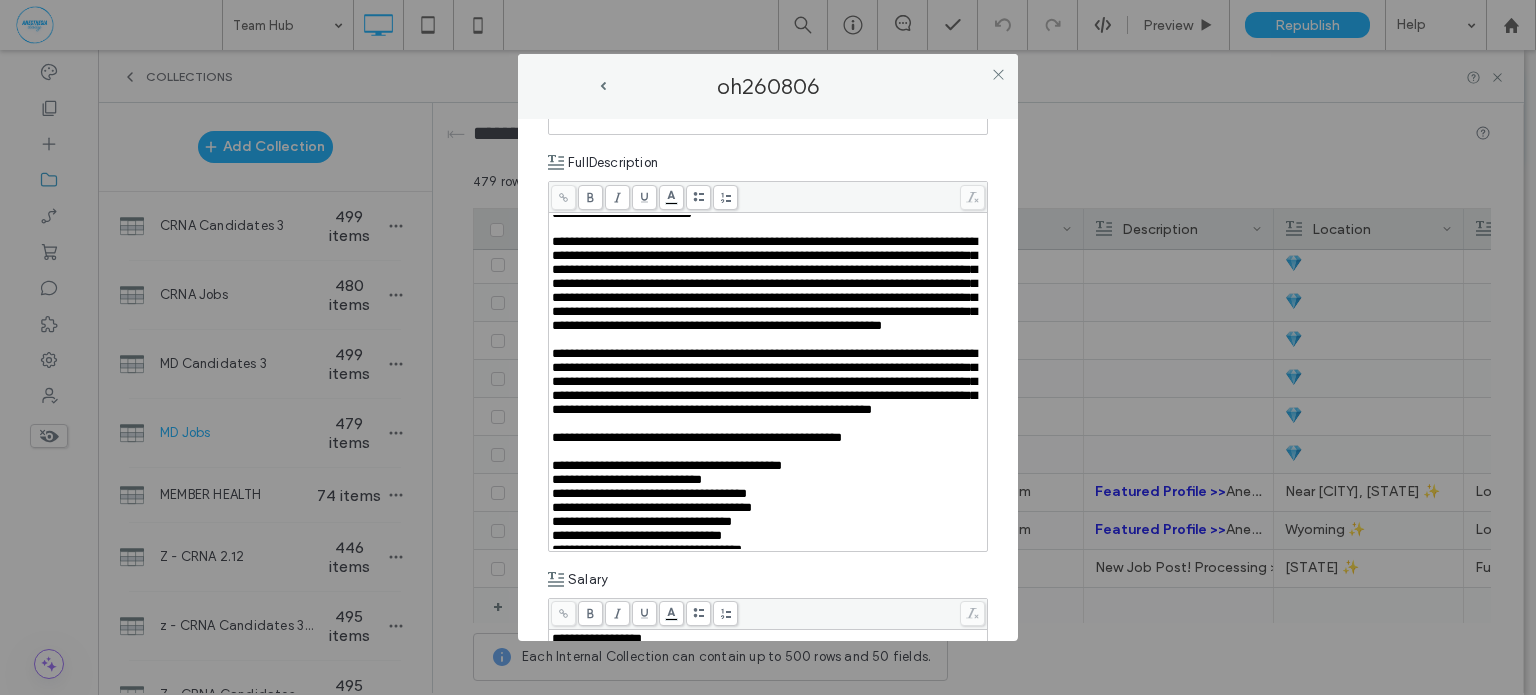 click on "**********" at bounding box center [768, 186] 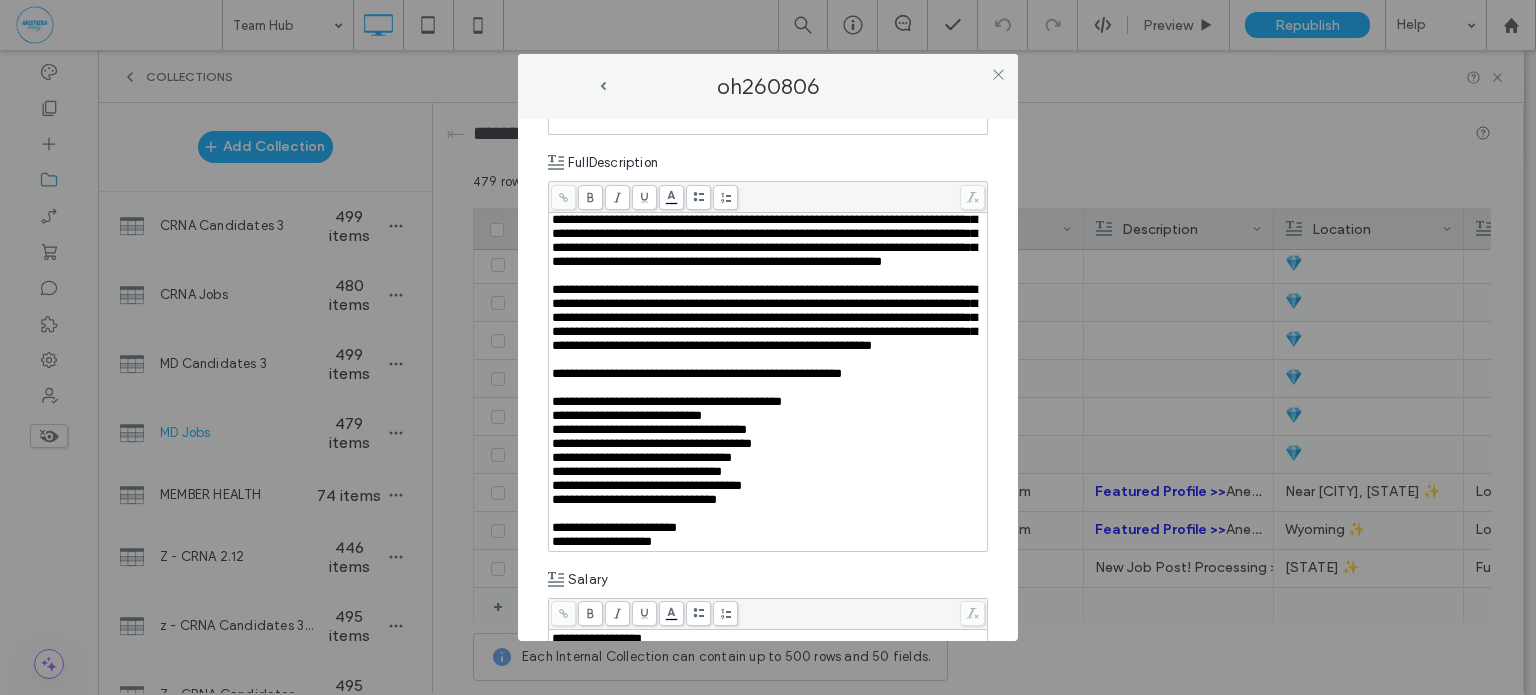 scroll, scrollTop: 1128, scrollLeft: 0, axis: vertical 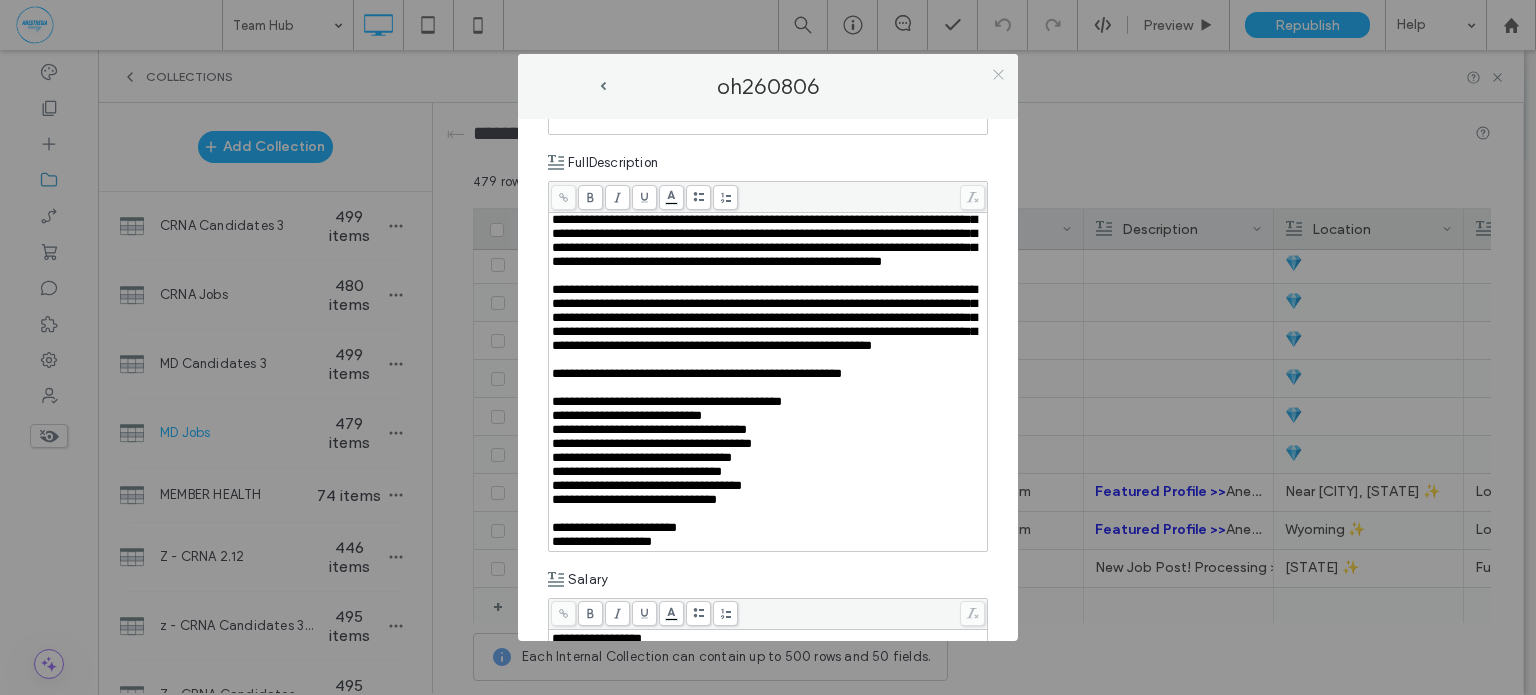 click 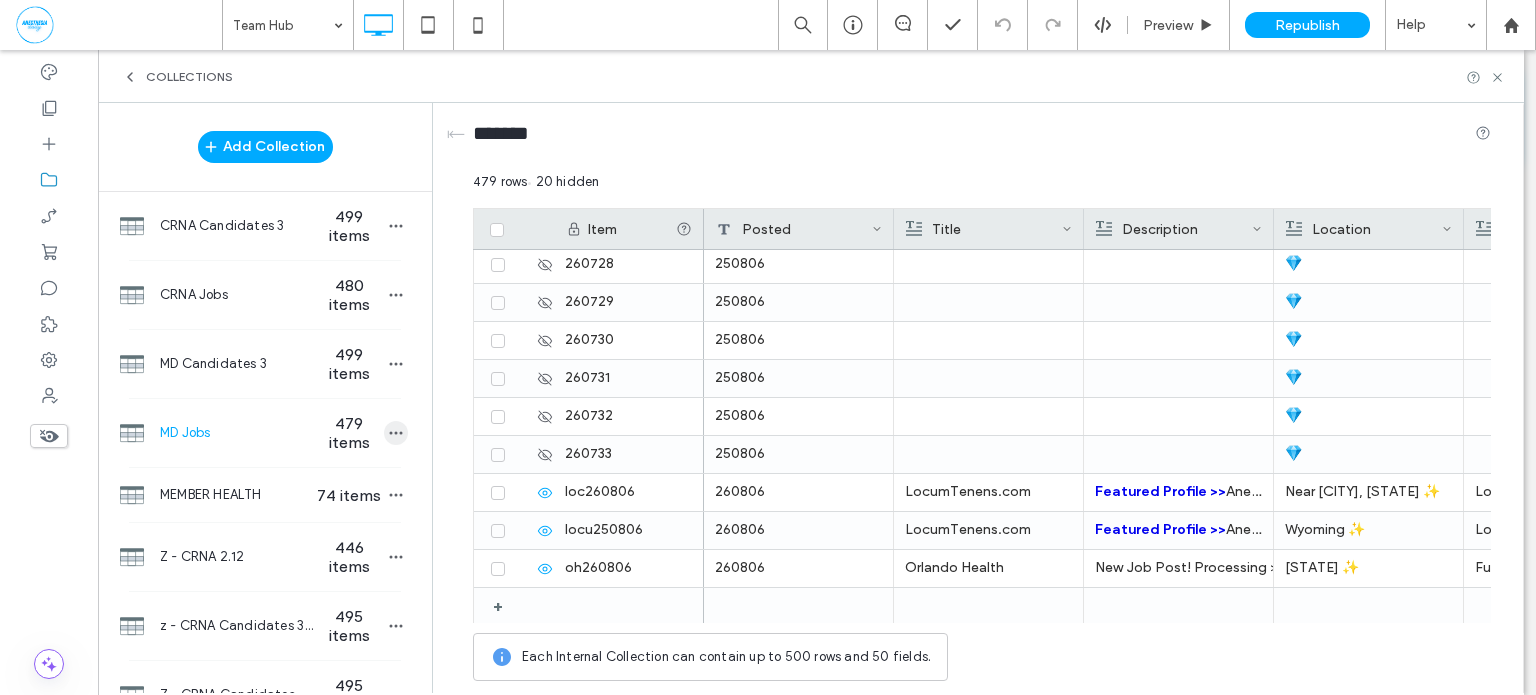click 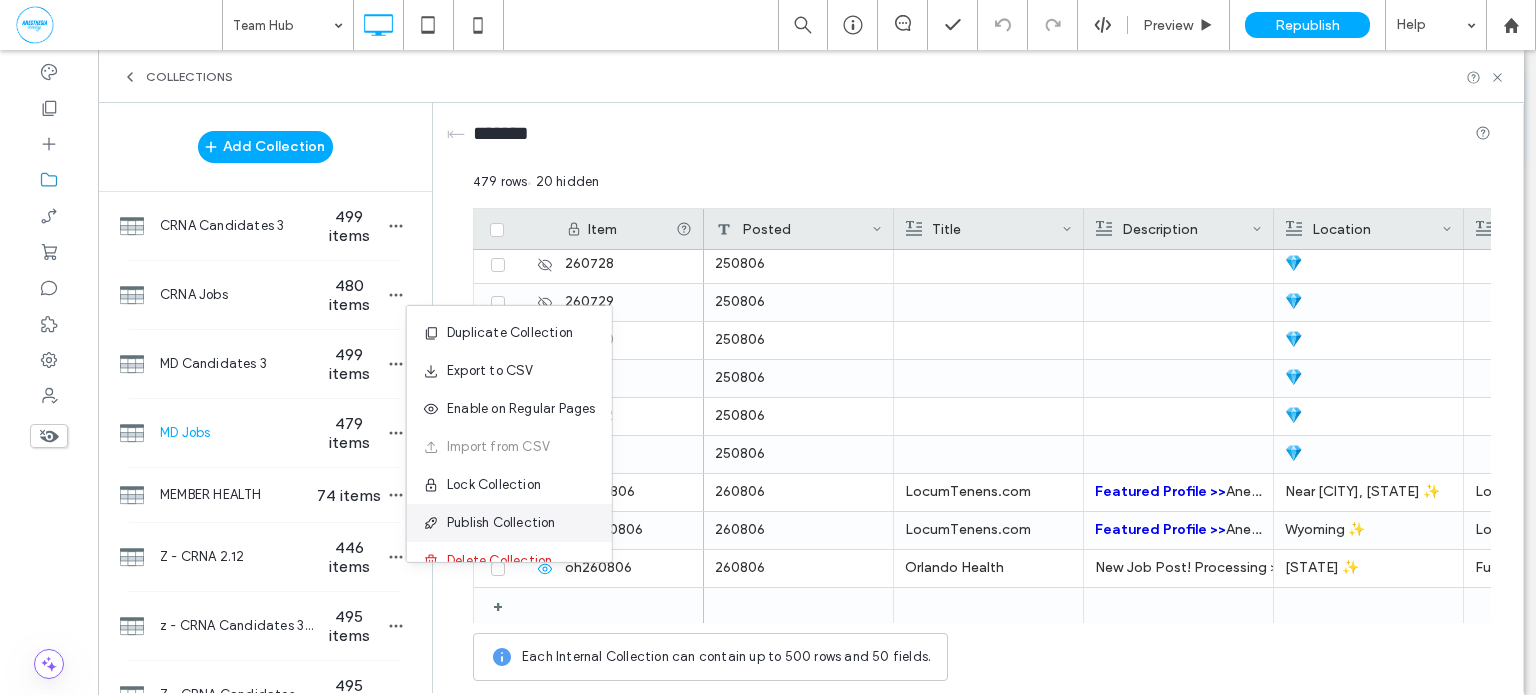 click on "Publish Collection" at bounding box center (501, 523) 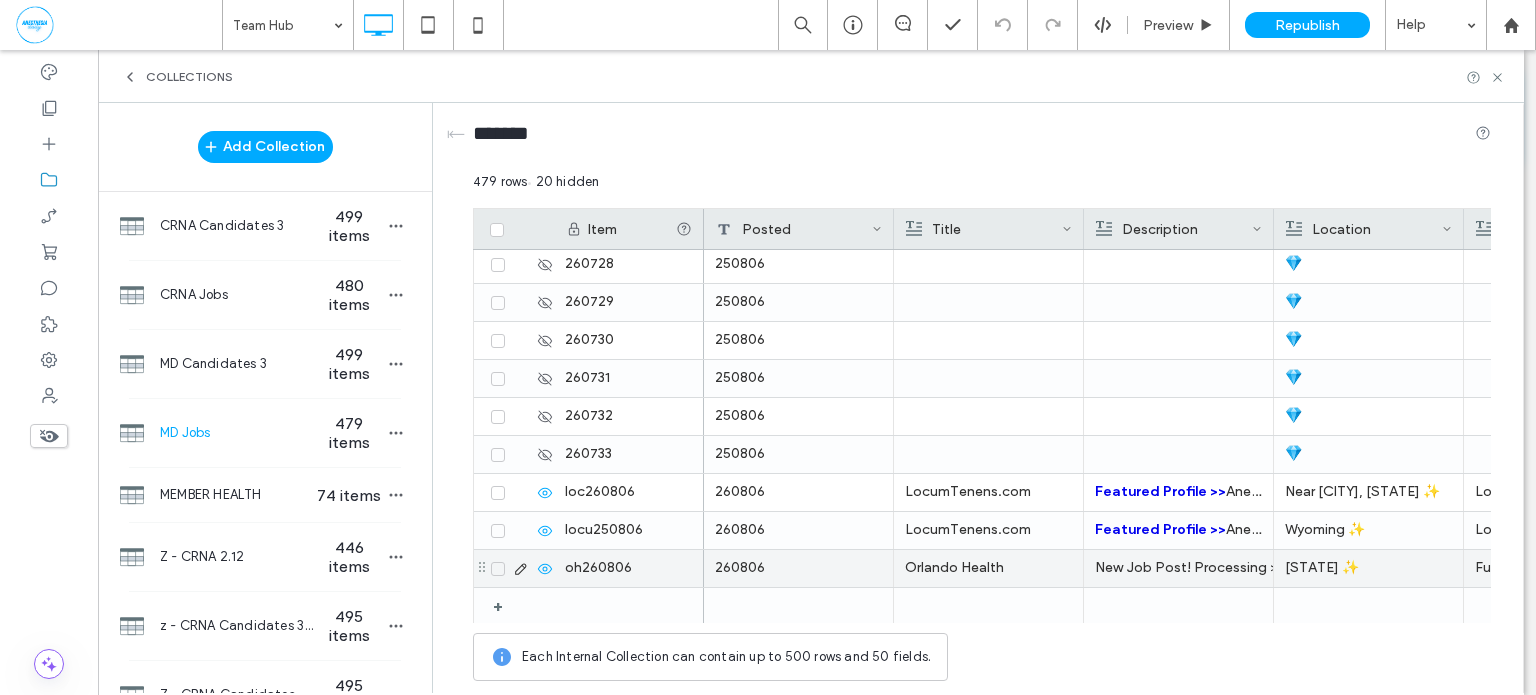 click on "[STATE] ✨" at bounding box center [1369, 568] 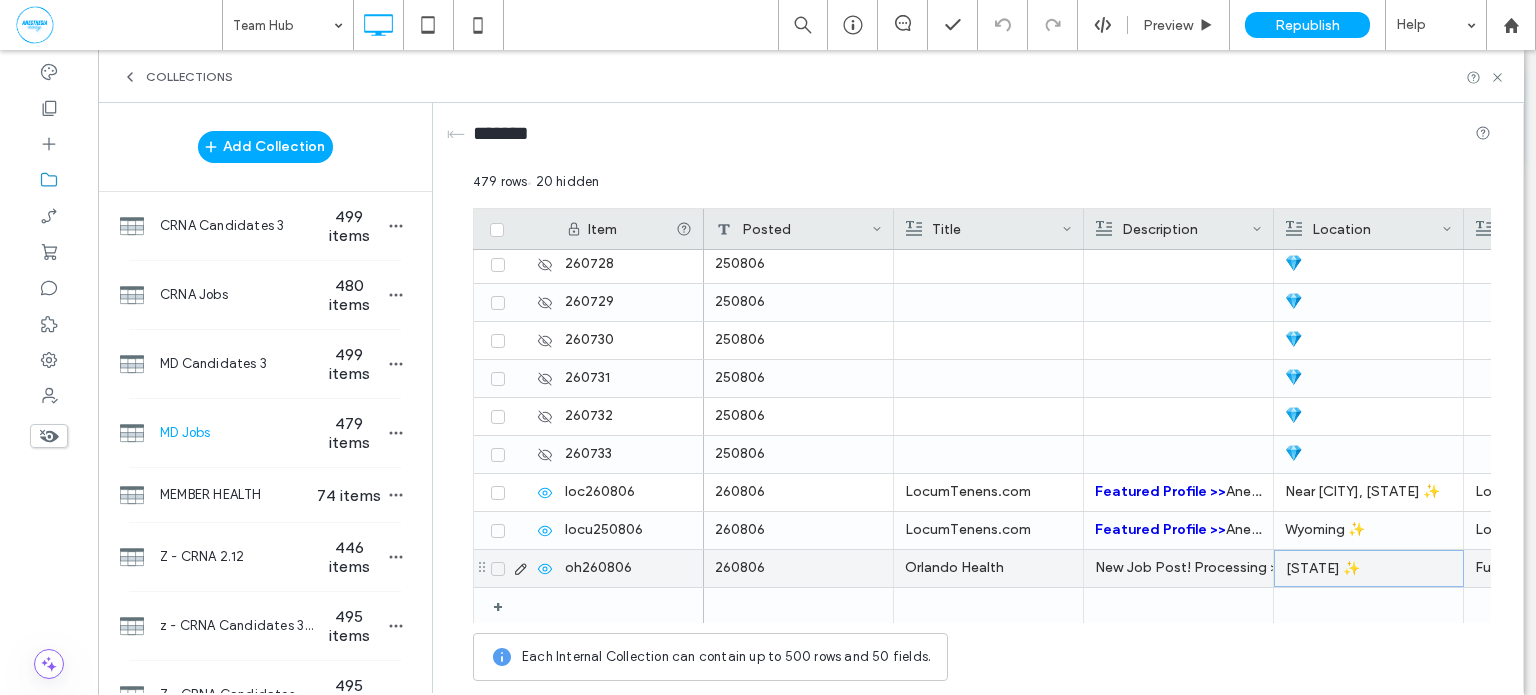 click on "[STATE] ✨" at bounding box center [1369, 568] 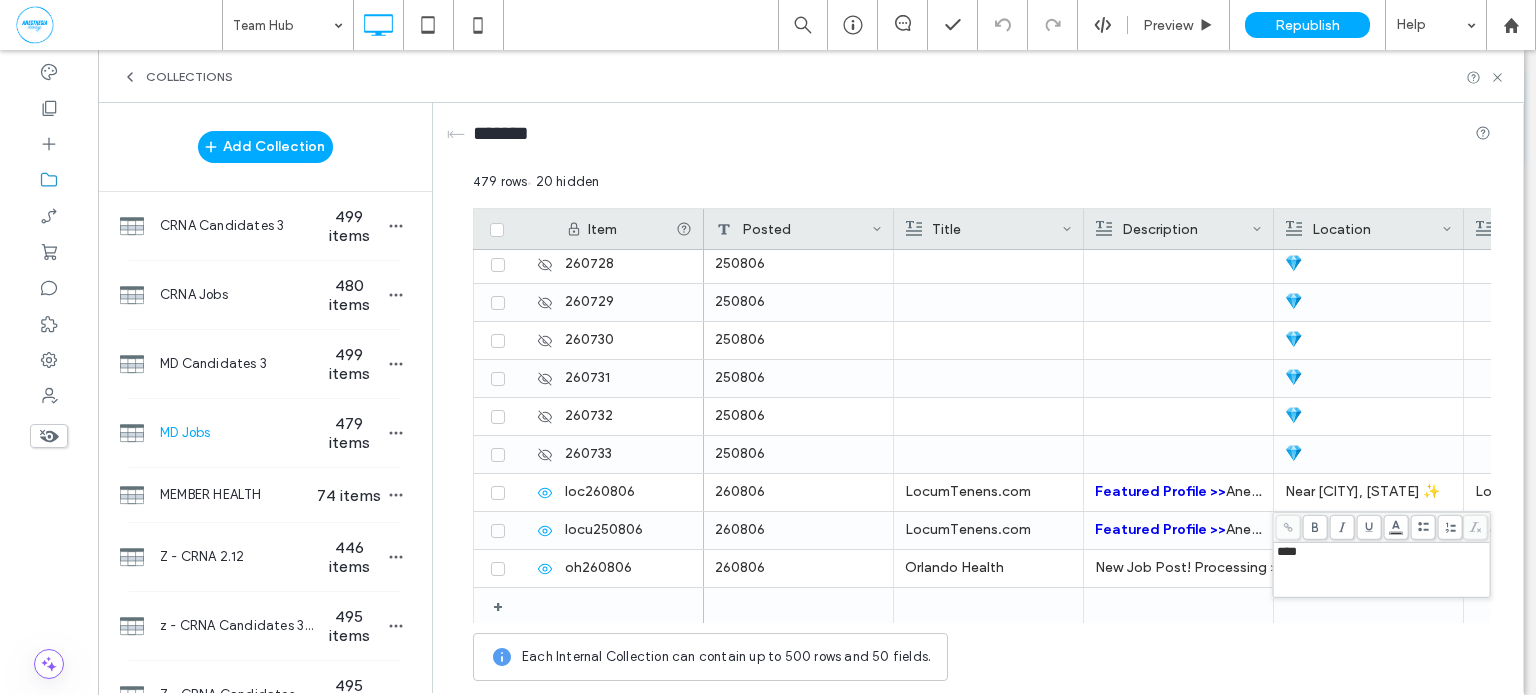 click on "****" at bounding box center (1287, 551) 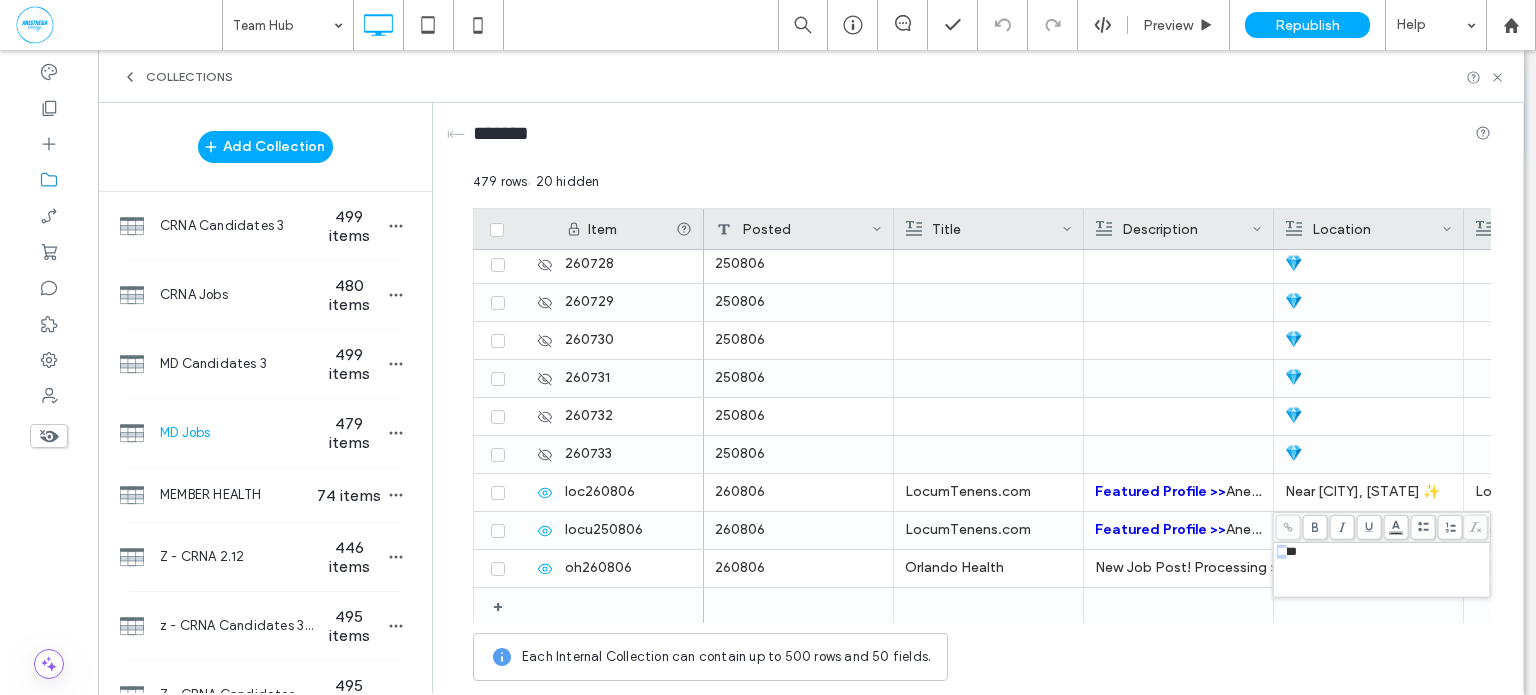 click on "****" at bounding box center [1287, 551] 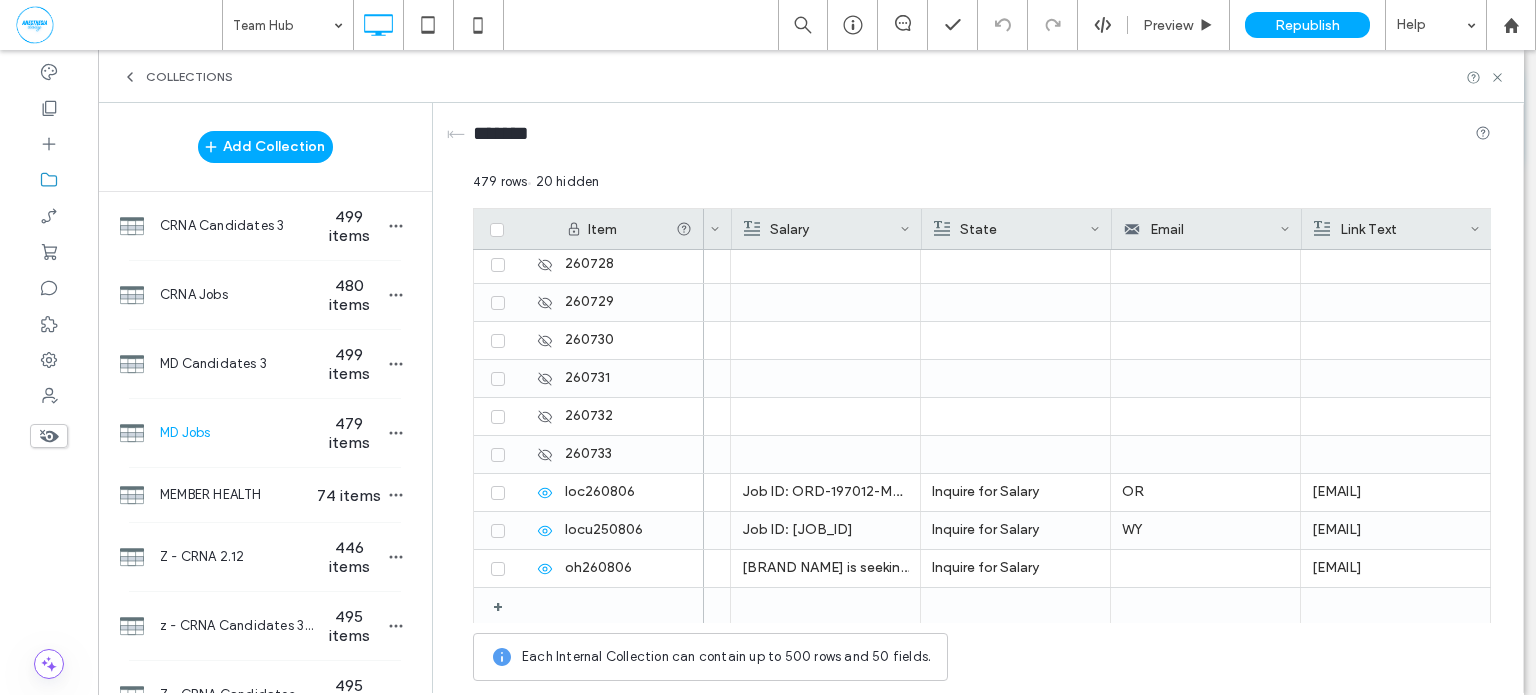 scroll, scrollTop: 0, scrollLeft: 1112, axis: horizontal 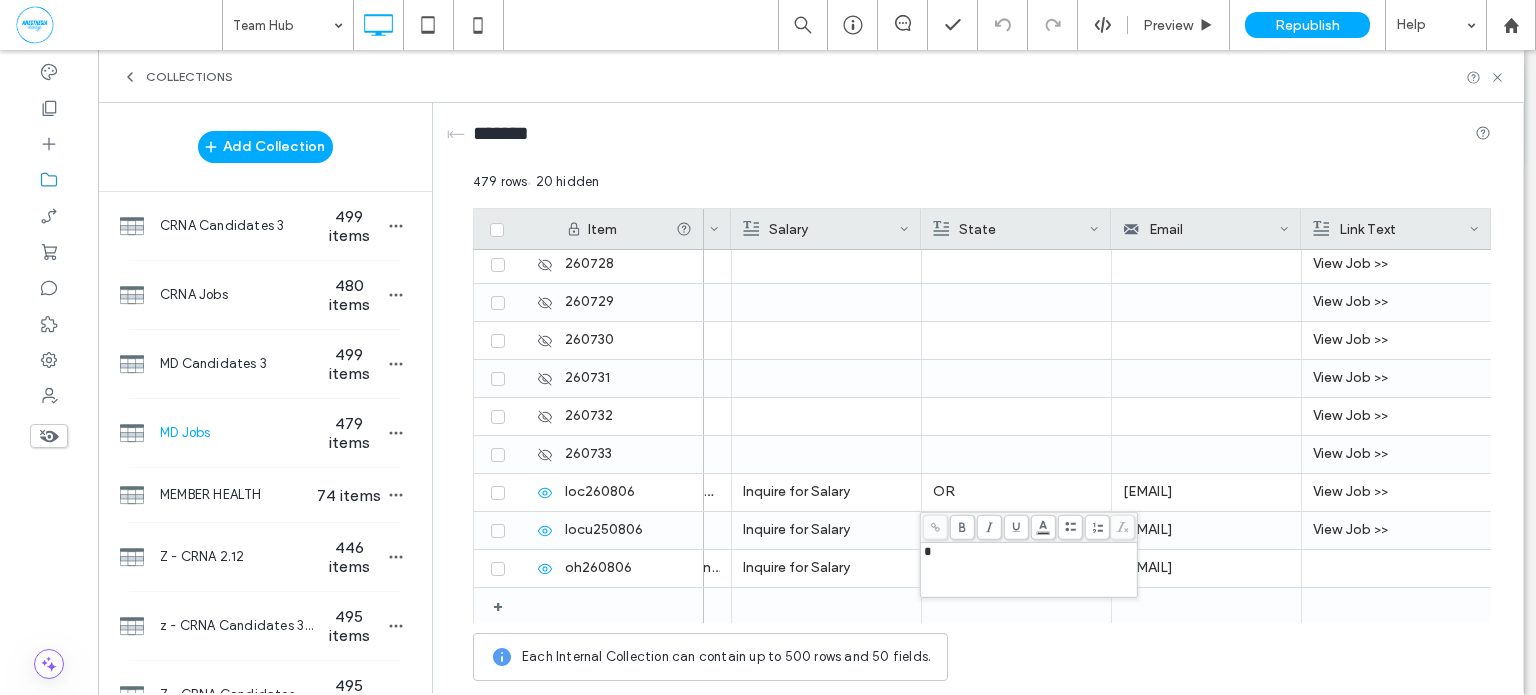 type 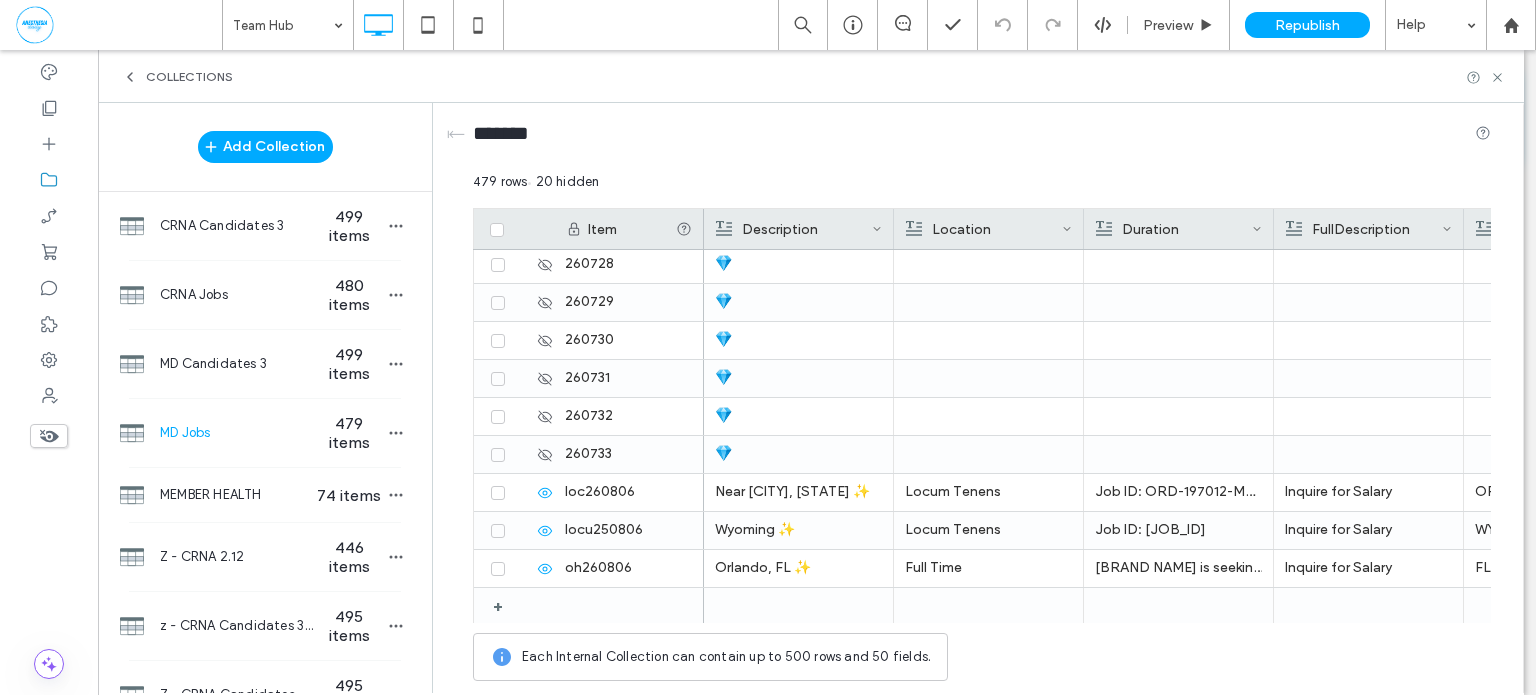 scroll, scrollTop: 0, scrollLeft: 380, axis: horizontal 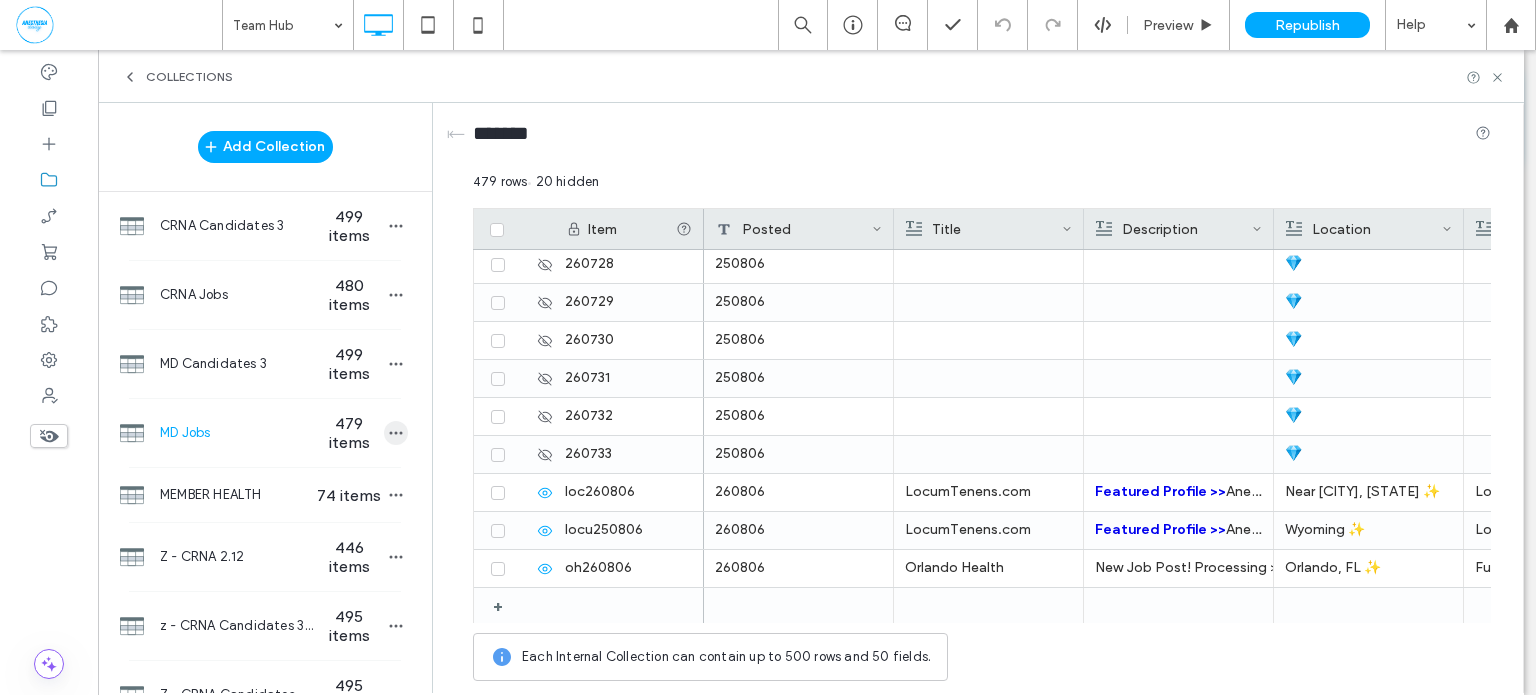 click 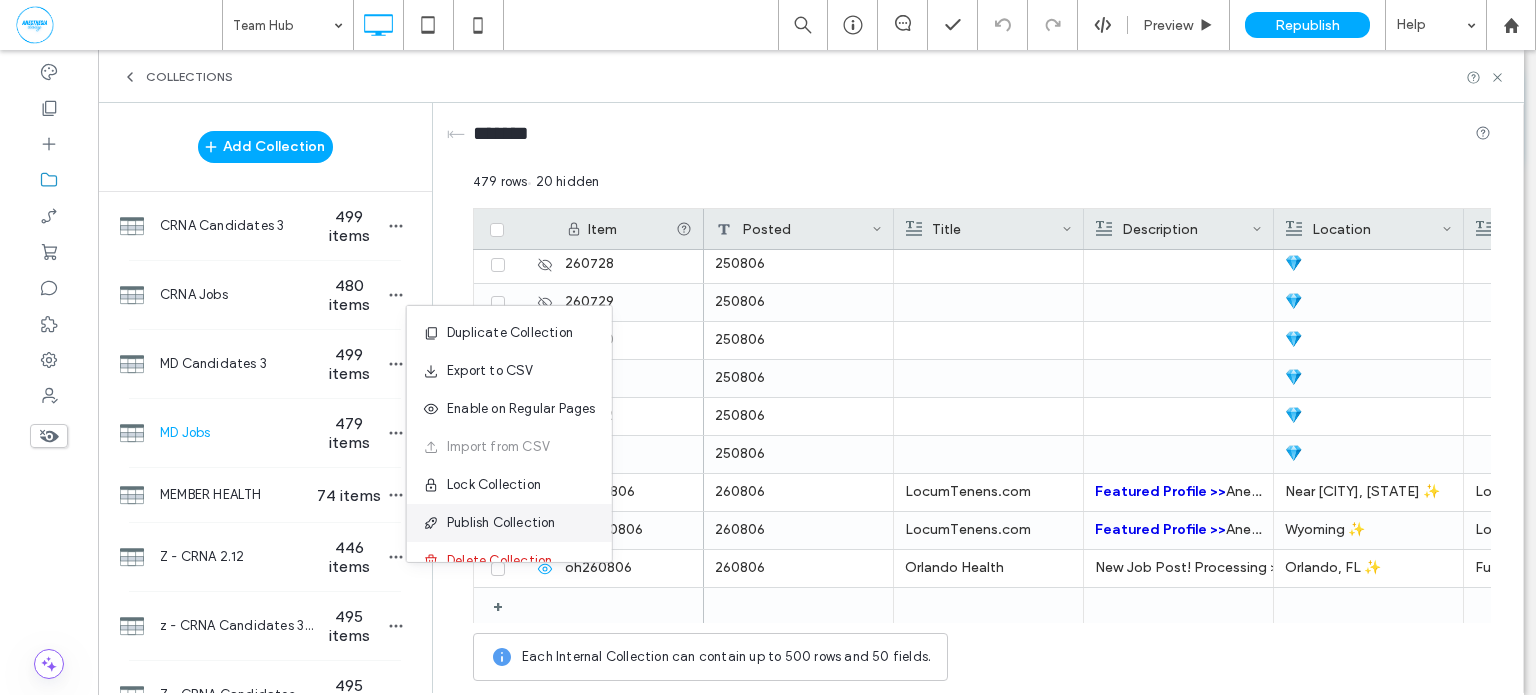 click on "Publish Collection" at bounding box center (501, 523) 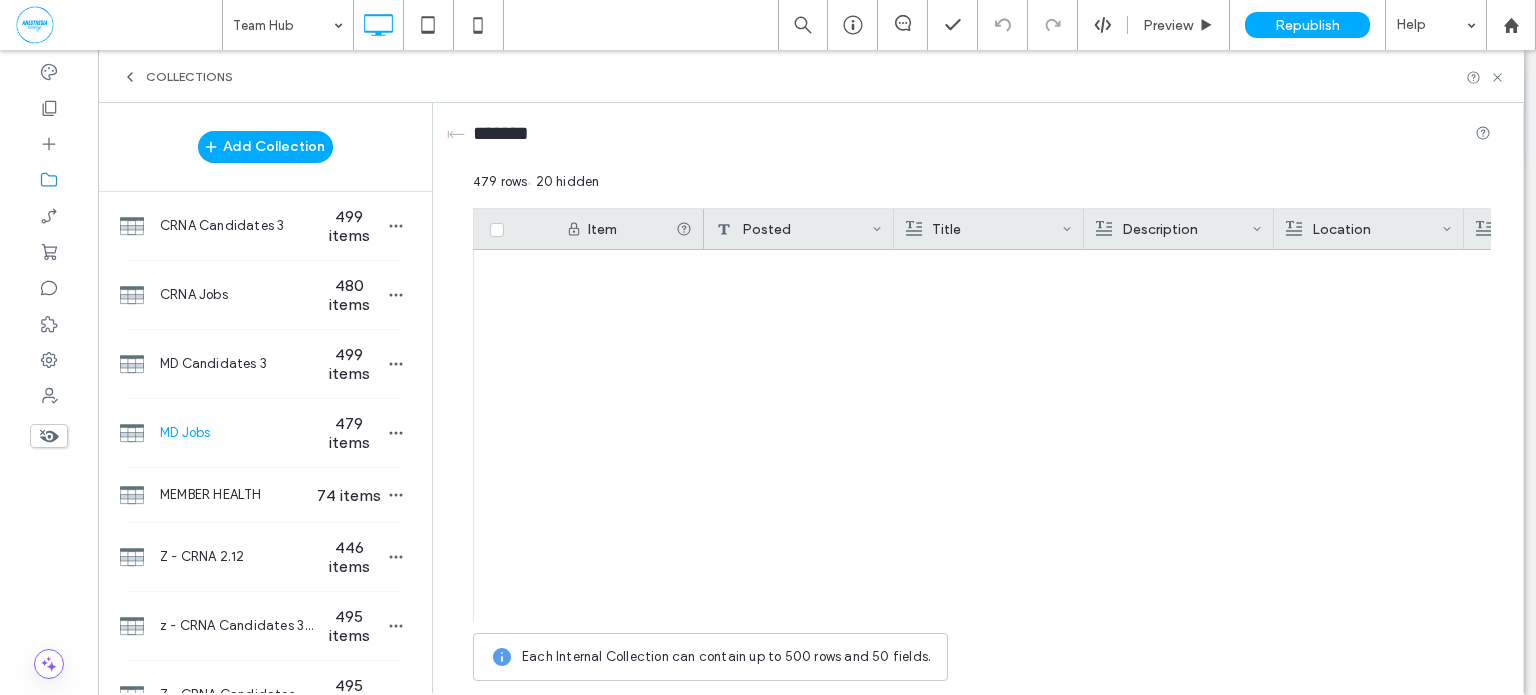 scroll, scrollTop: 0, scrollLeft: 0, axis: both 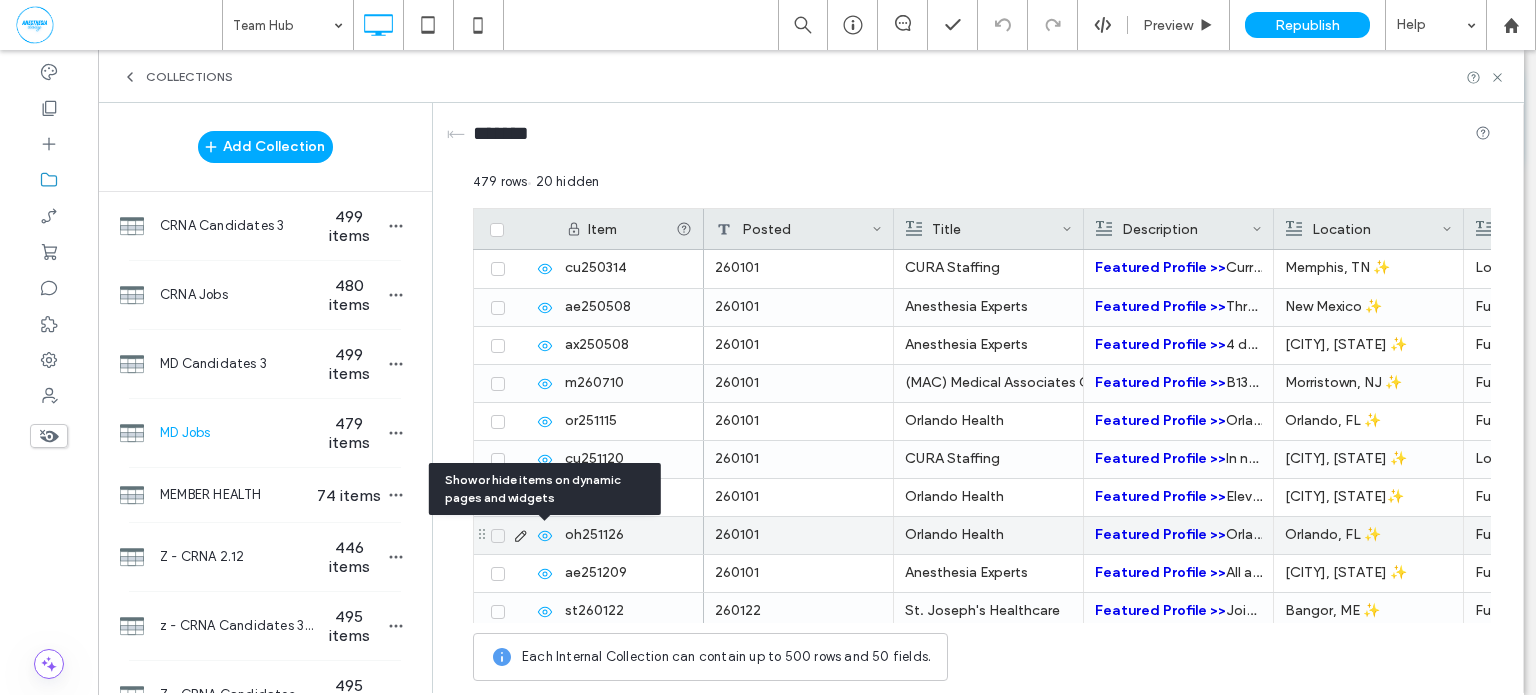 click 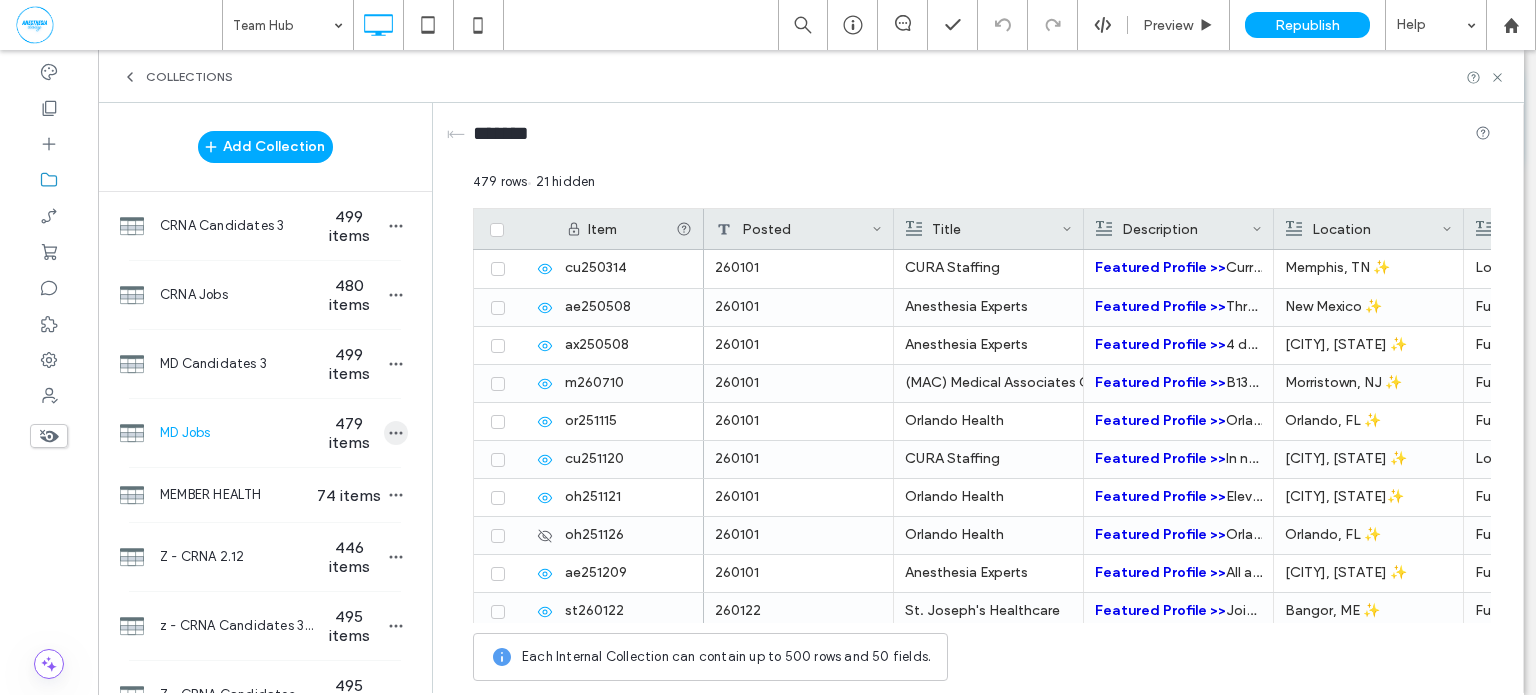 click 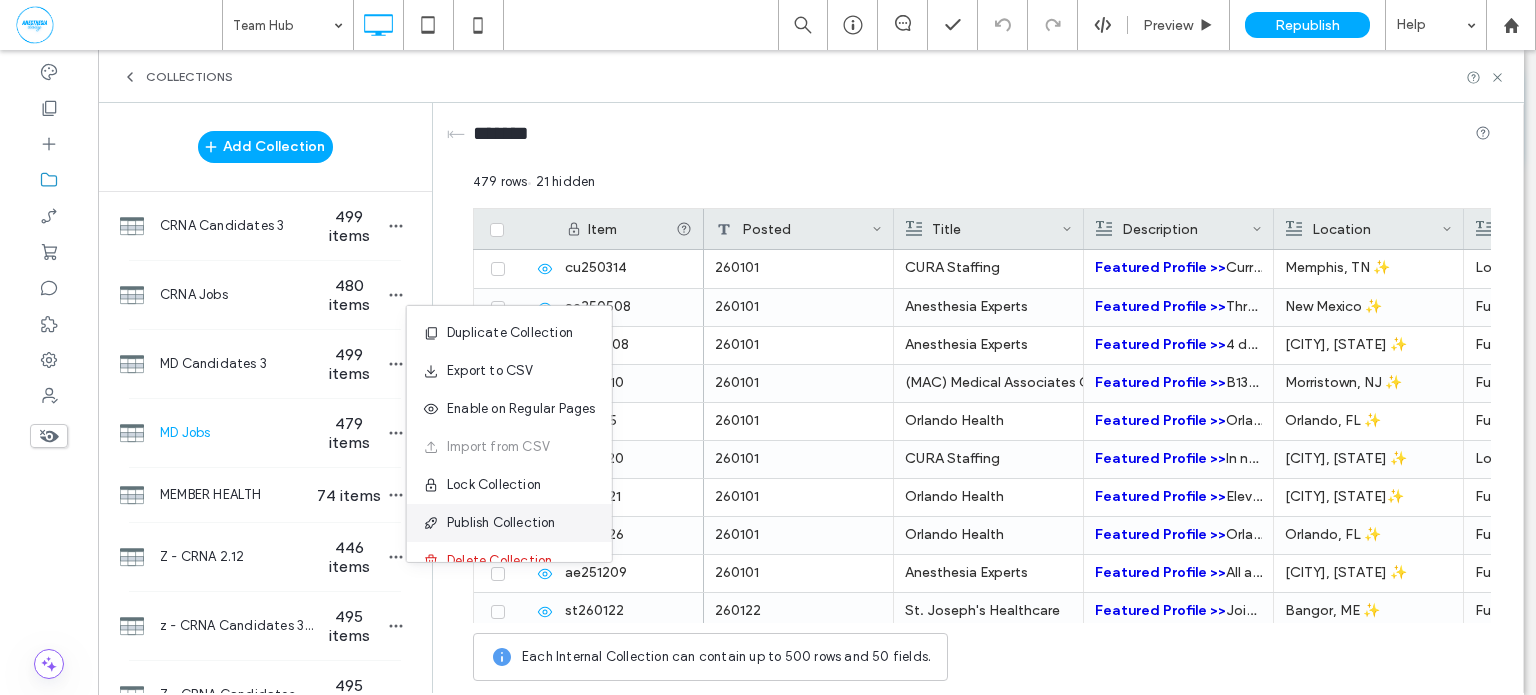 click on "Publish Collection" at bounding box center (501, 523) 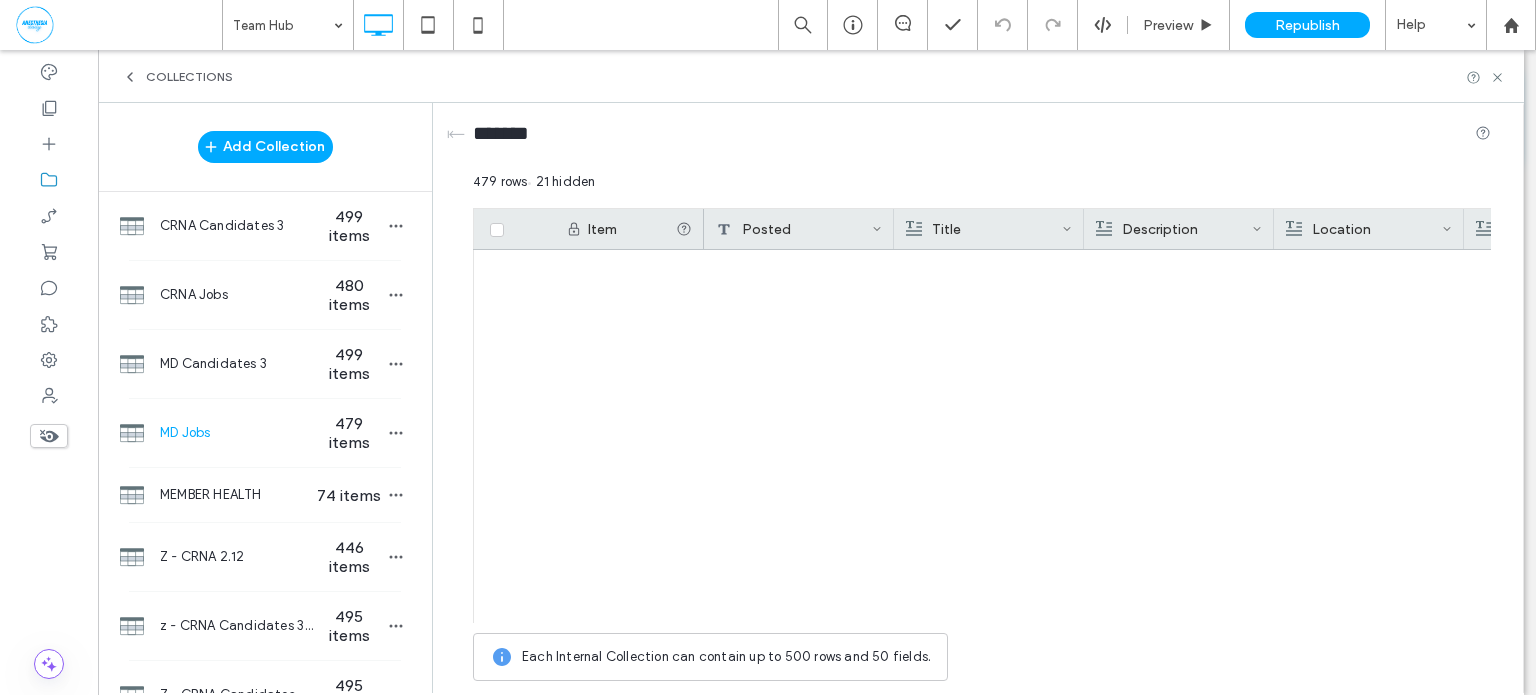 scroll, scrollTop: 17865, scrollLeft: 0, axis: vertical 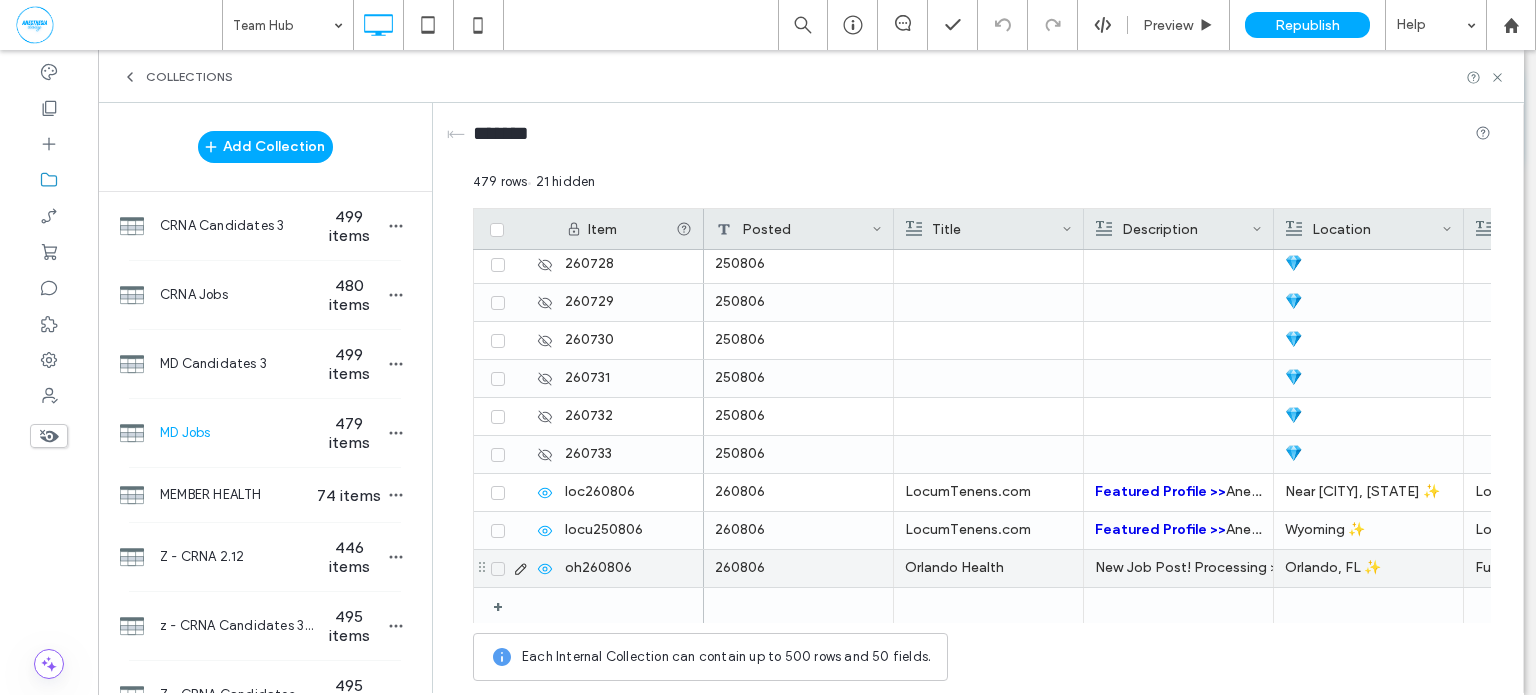 click on "New Job Post! Processing >>" at bounding box center (1178, 568) 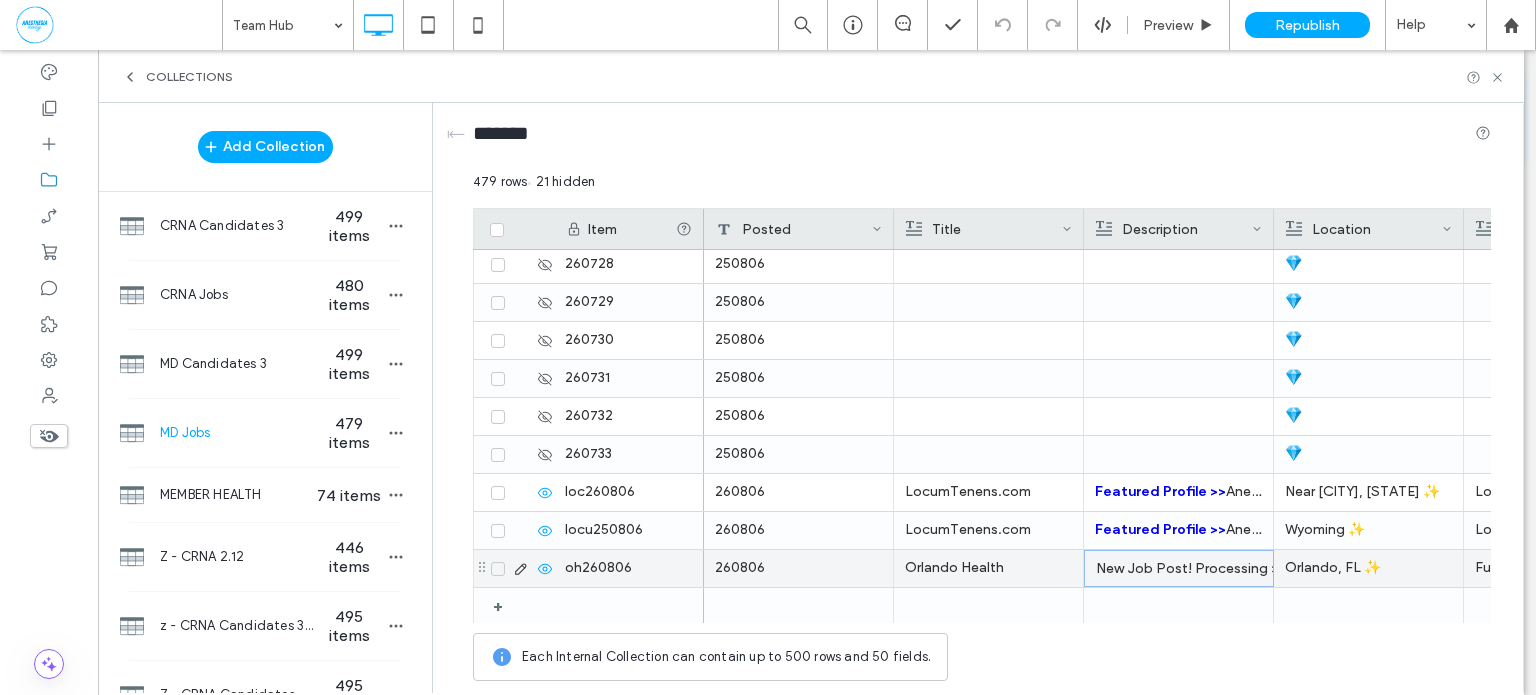 click on "New Job Post! Processing >>" at bounding box center [1179, 569] 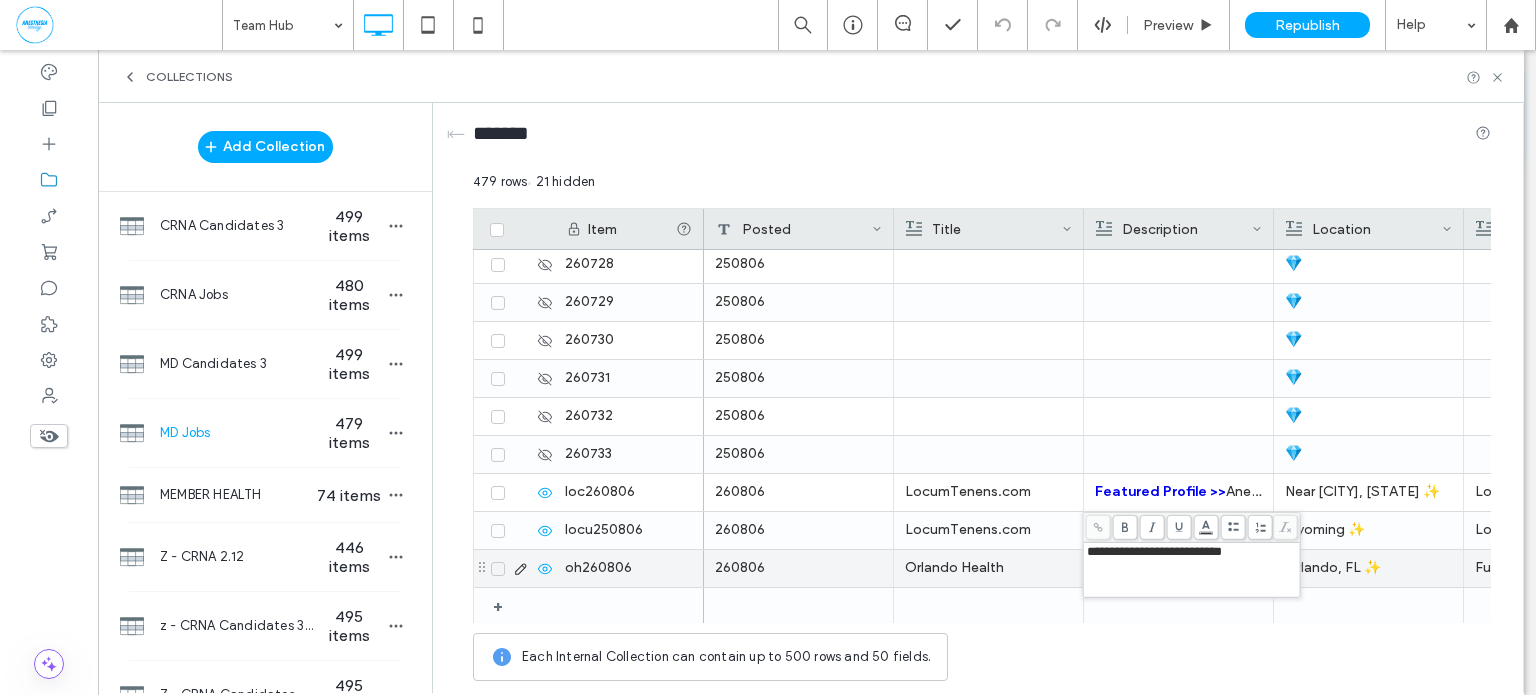 click on "**********" at bounding box center (1154, 551) 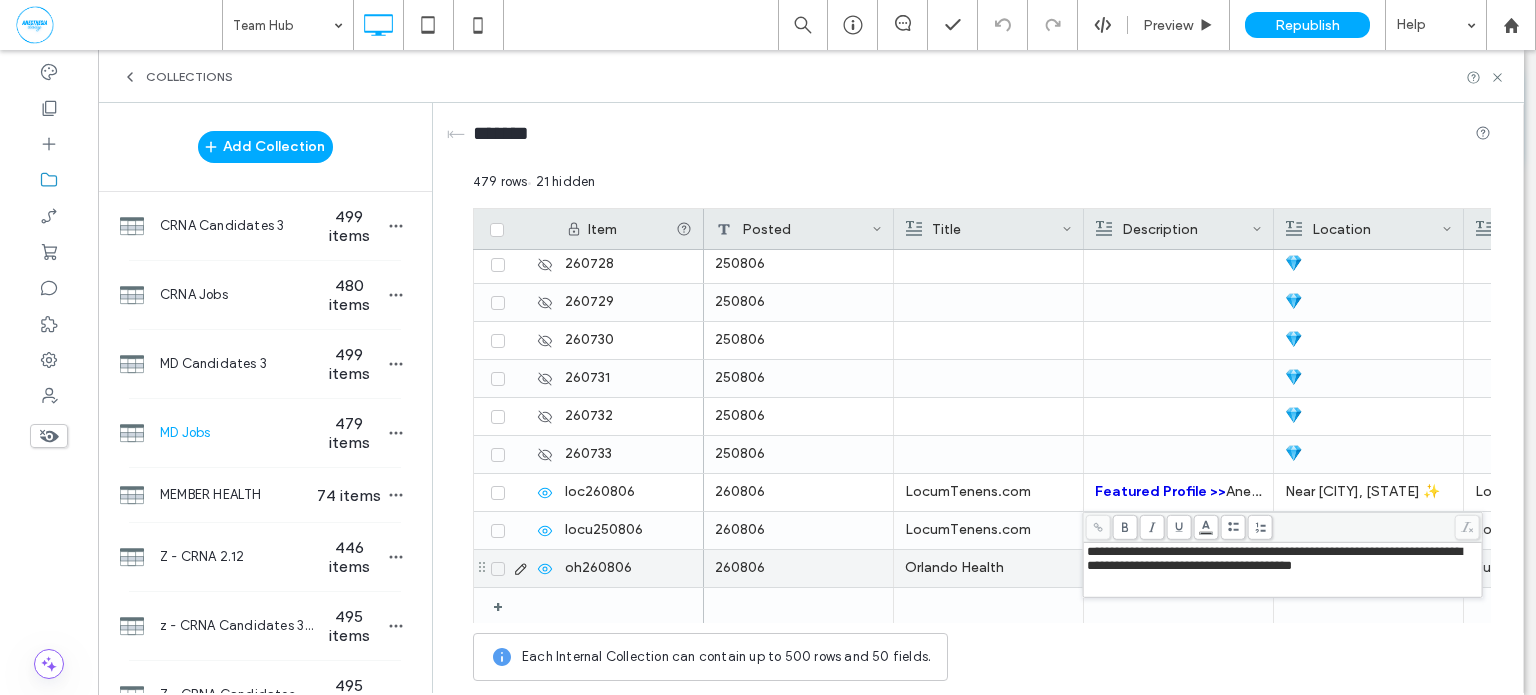 click on "**********" at bounding box center [1274, 558] 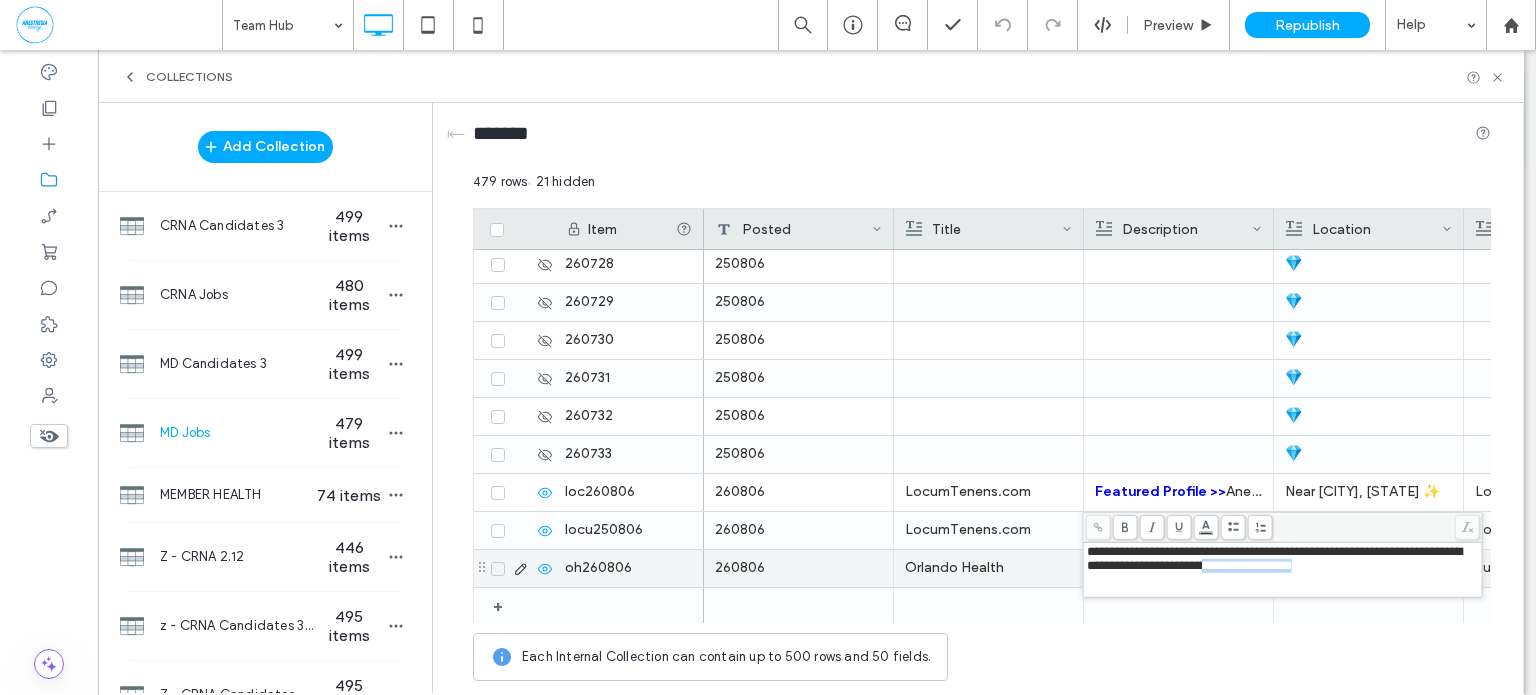 drag, startPoint x: 1353, startPoint y: 574, endPoint x: 1425, endPoint y: 573, distance: 72.00694 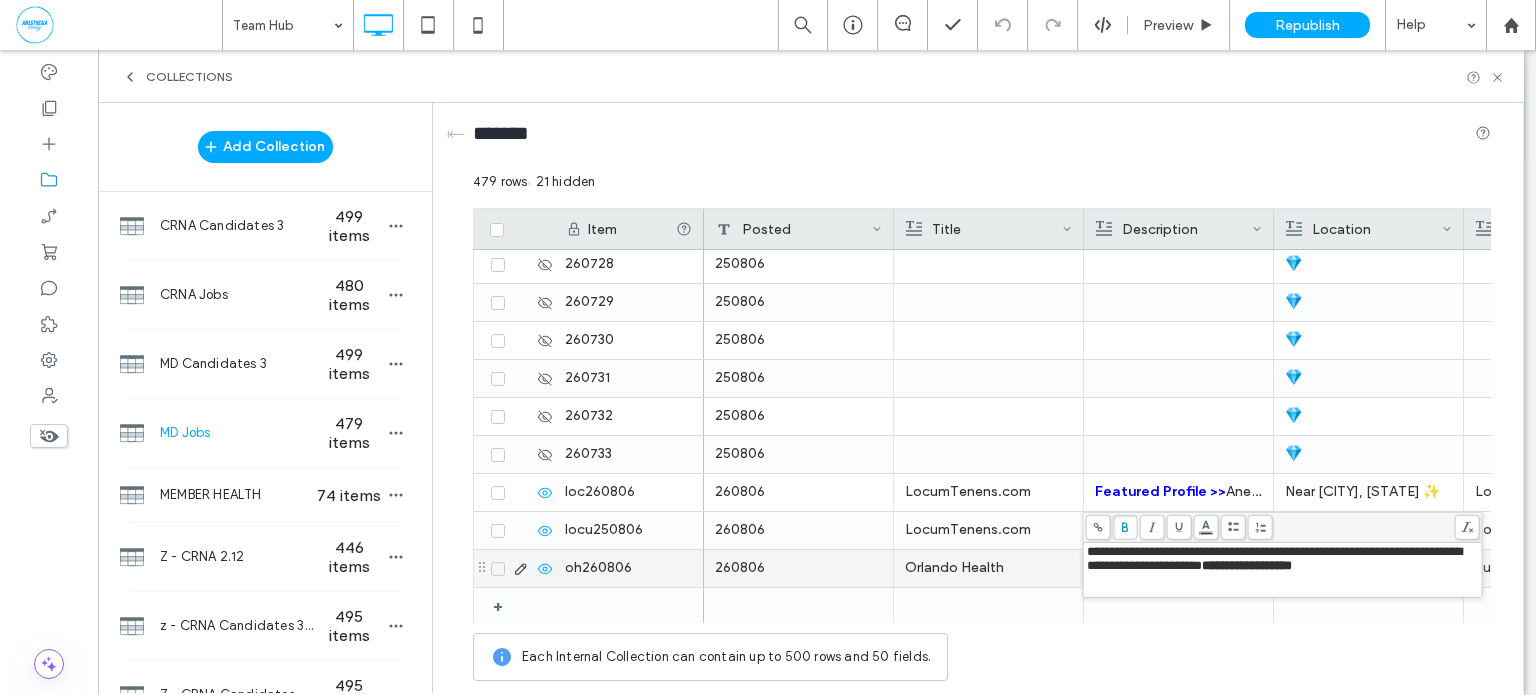 click on "**********" at bounding box center (1274, 558) 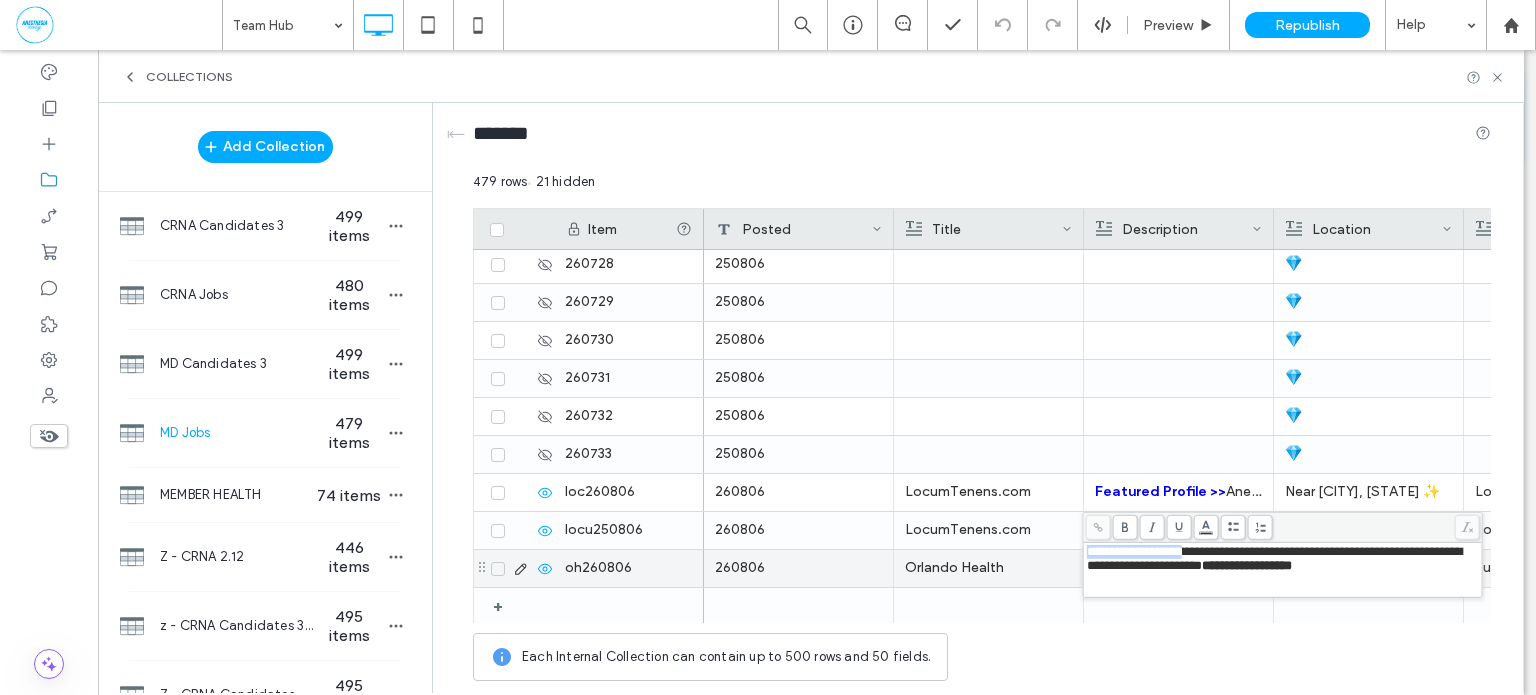drag, startPoint x: 1120, startPoint y: 557, endPoint x: 1189, endPoint y: 552, distance: 69.18092 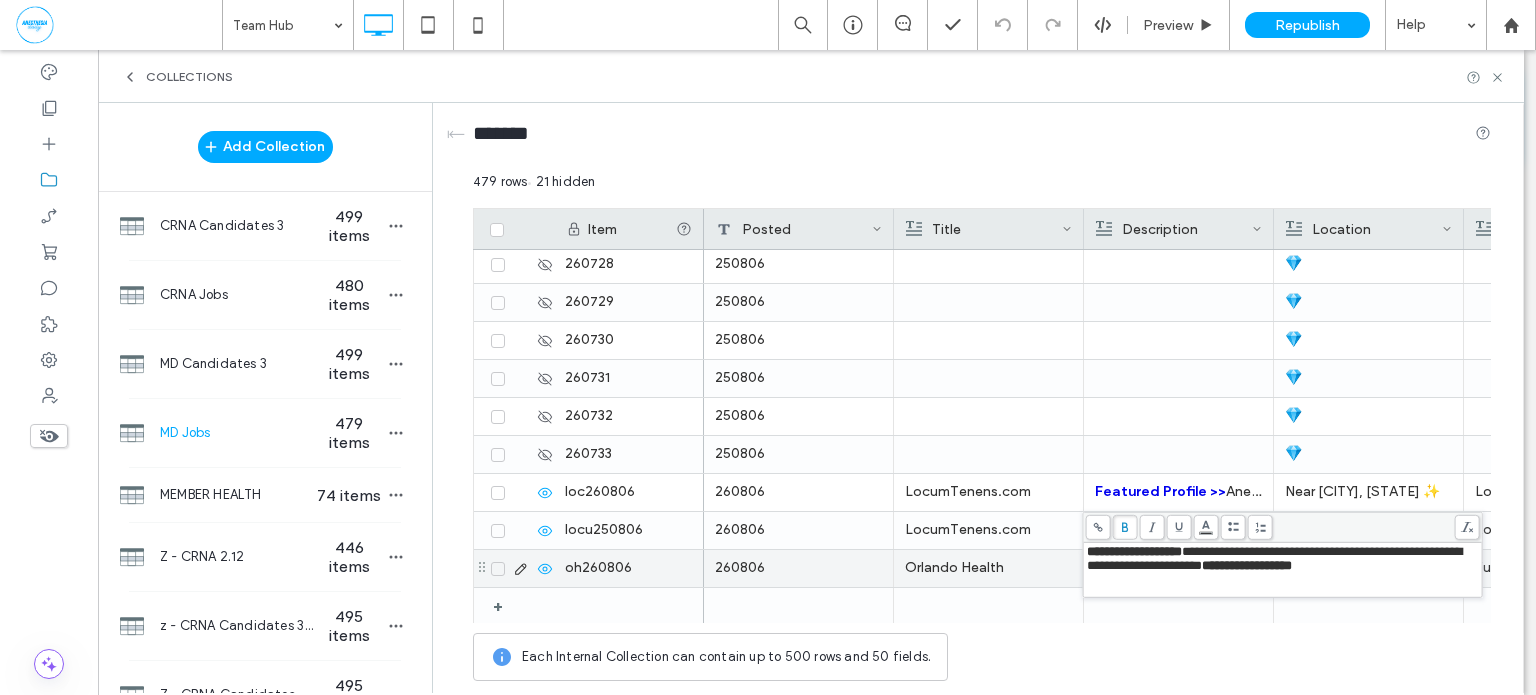 click 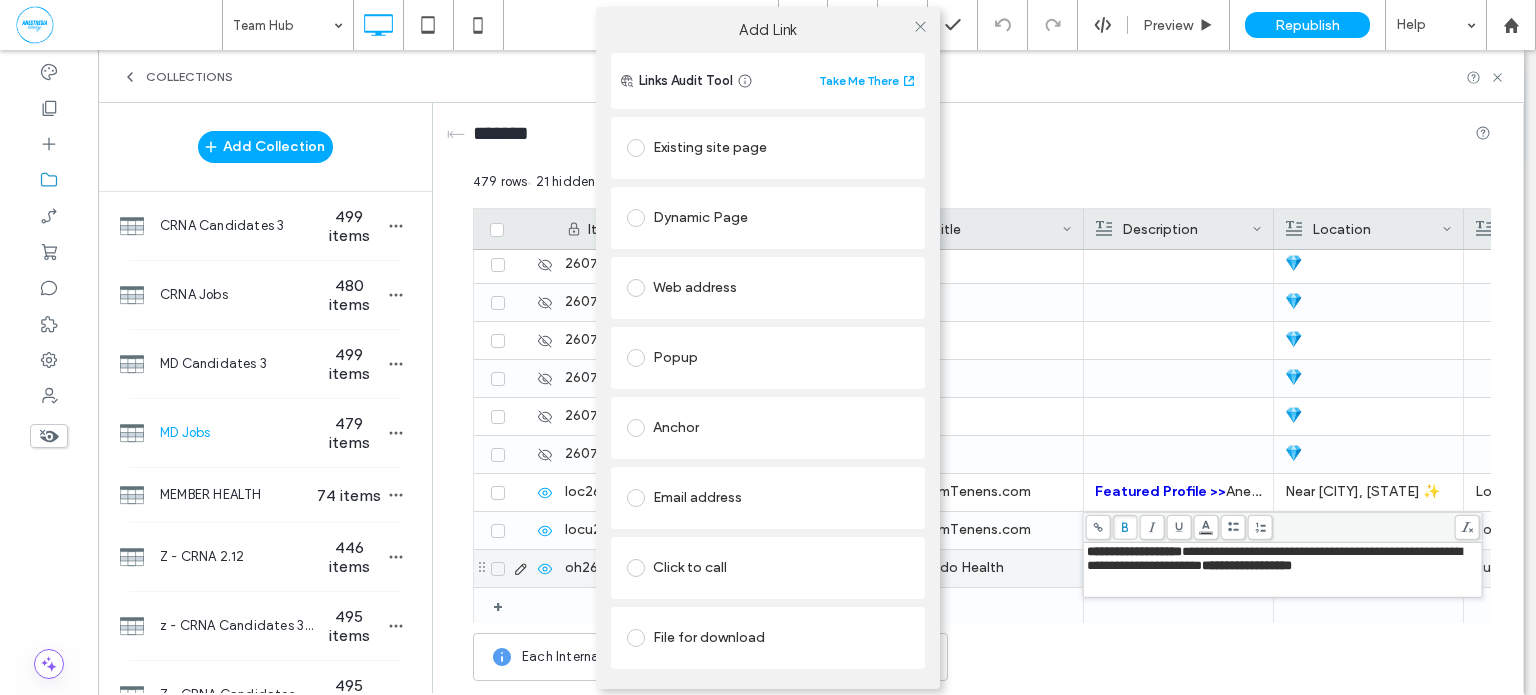 click on "Existing site page" at bounding box center (768, 148) 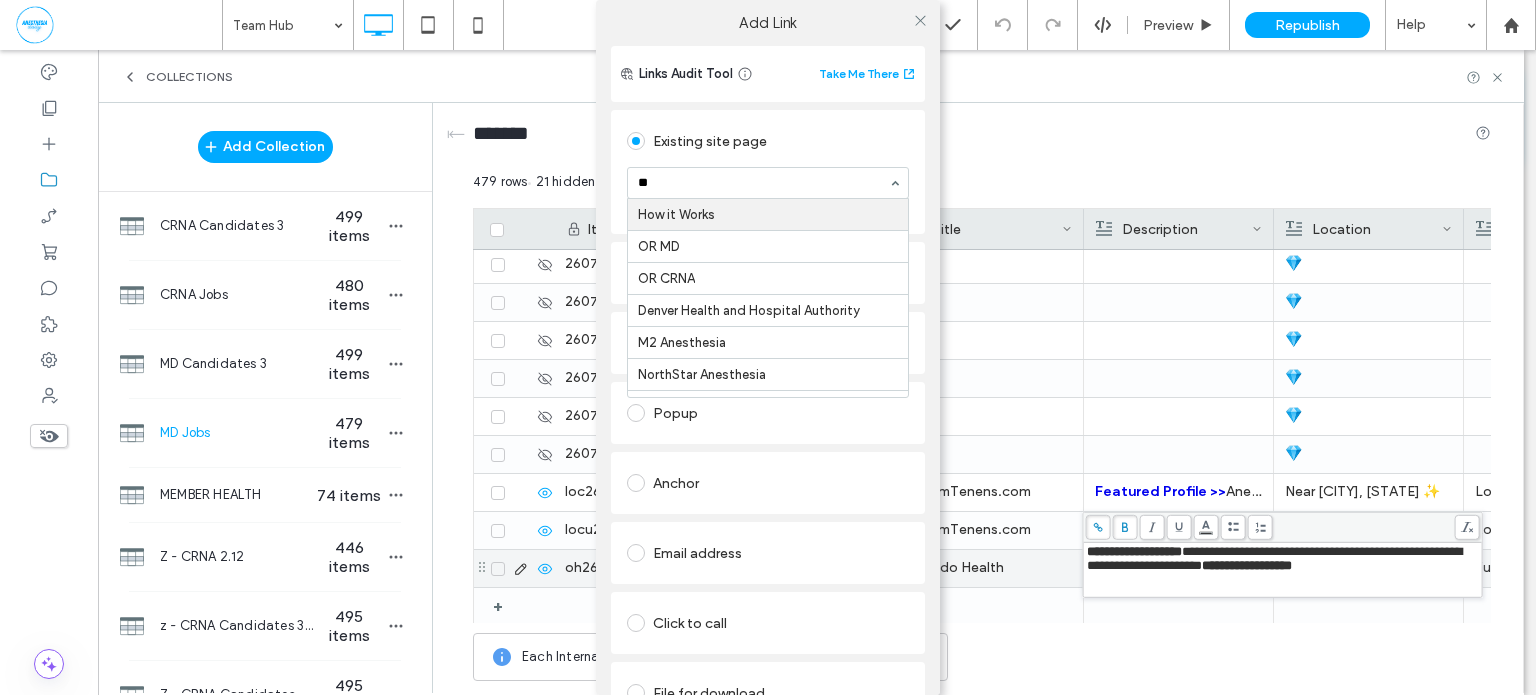 type on "***" 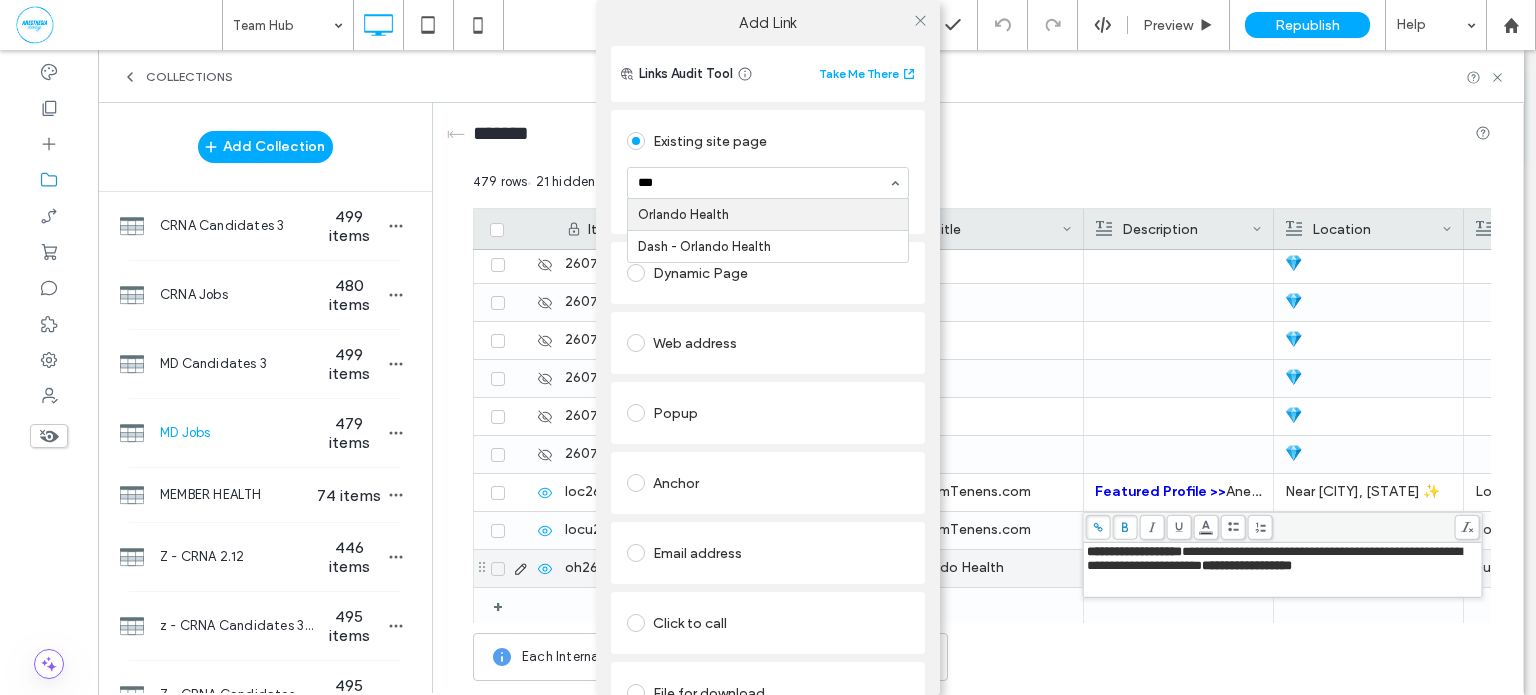 type 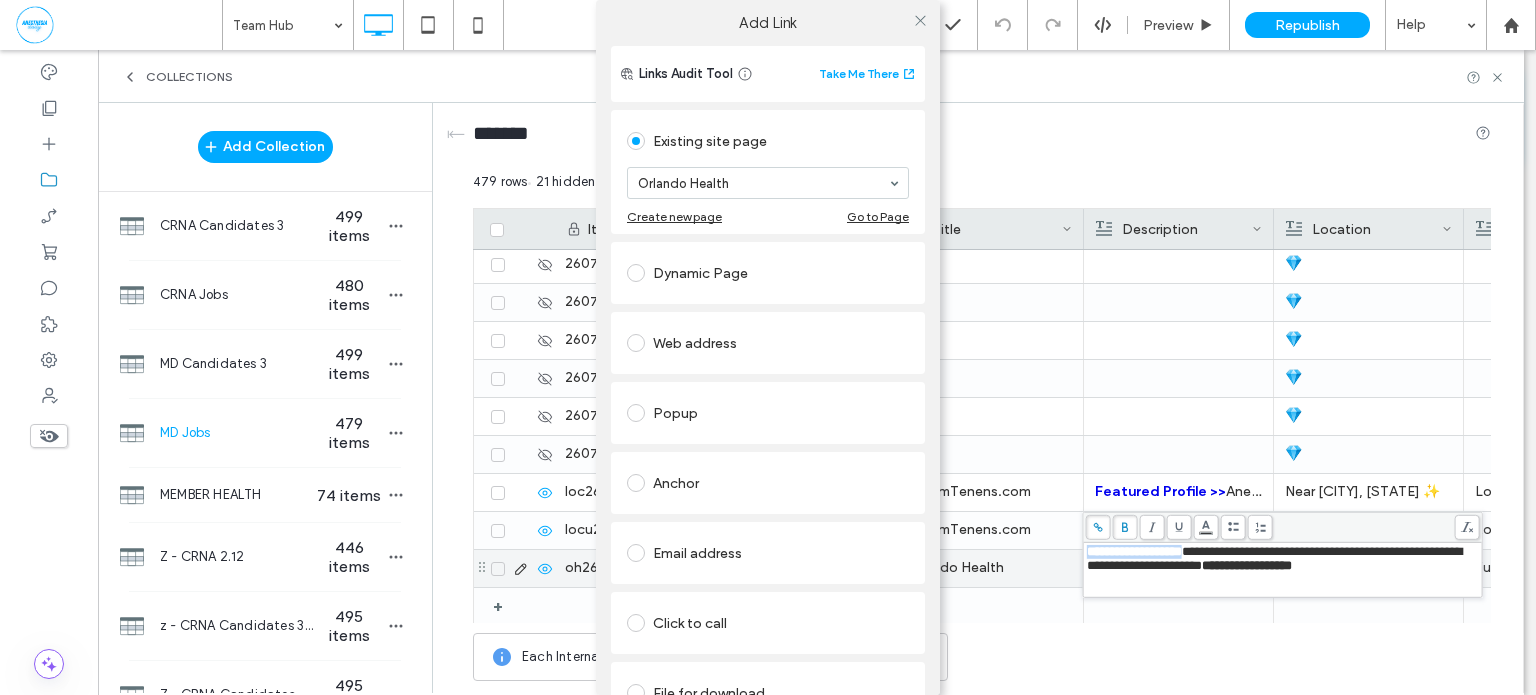 click on "Existing site page" at bounding box center [768, 141] 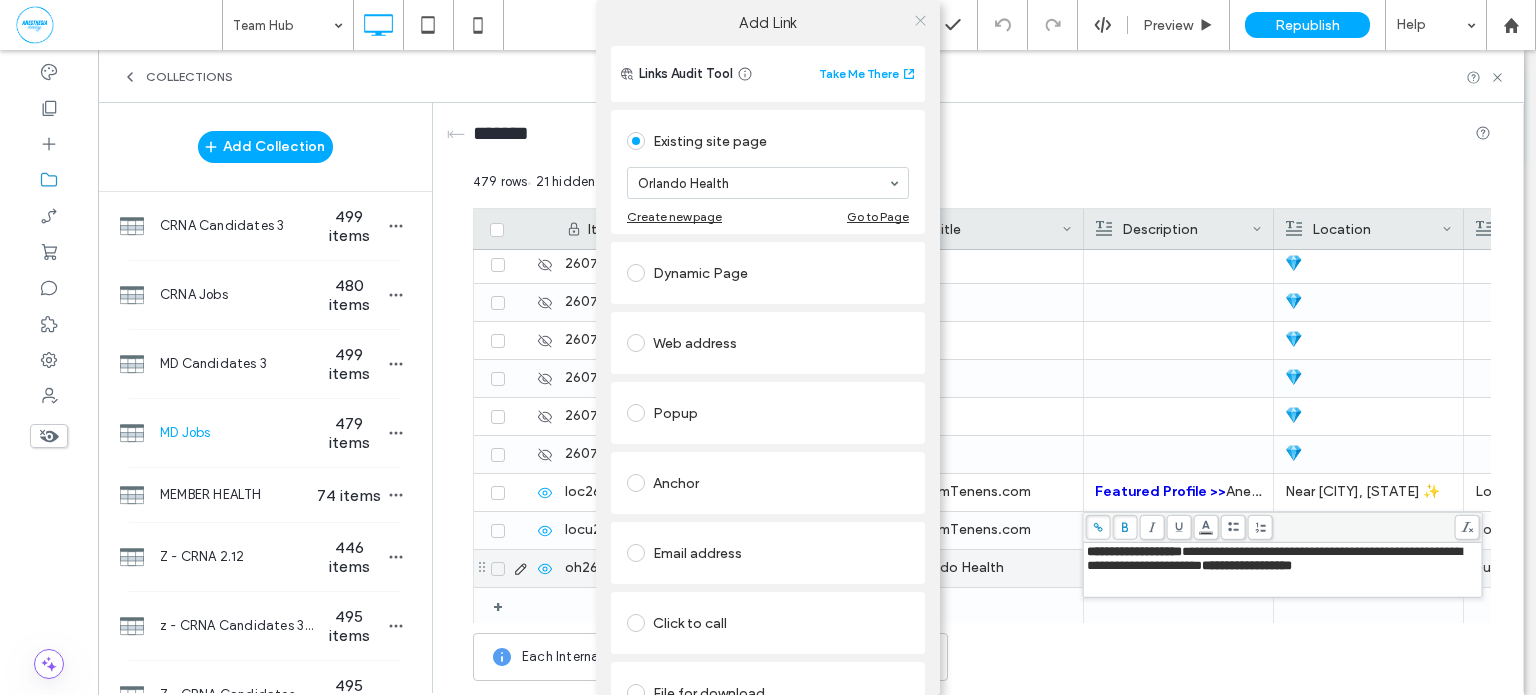click 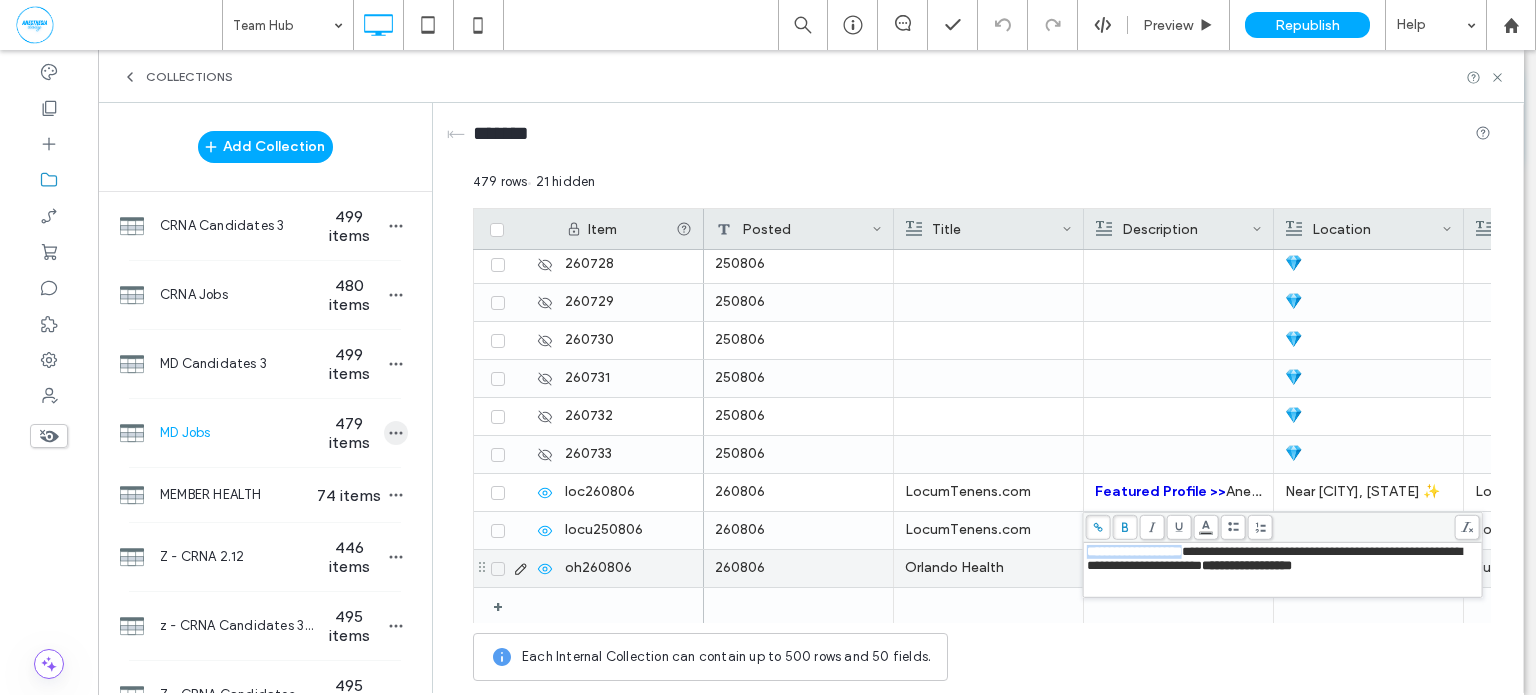 click 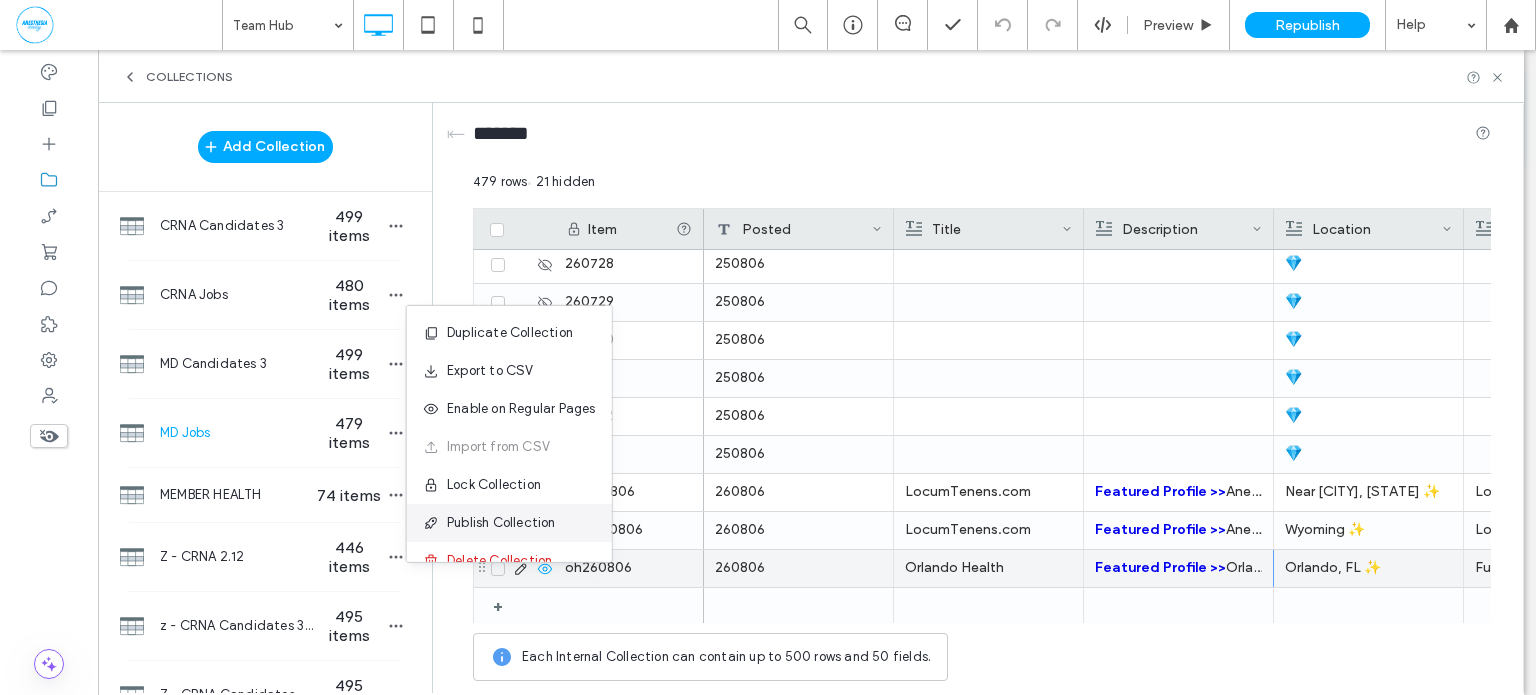 click on "Publish Collection" at bounding box center [501, 523] 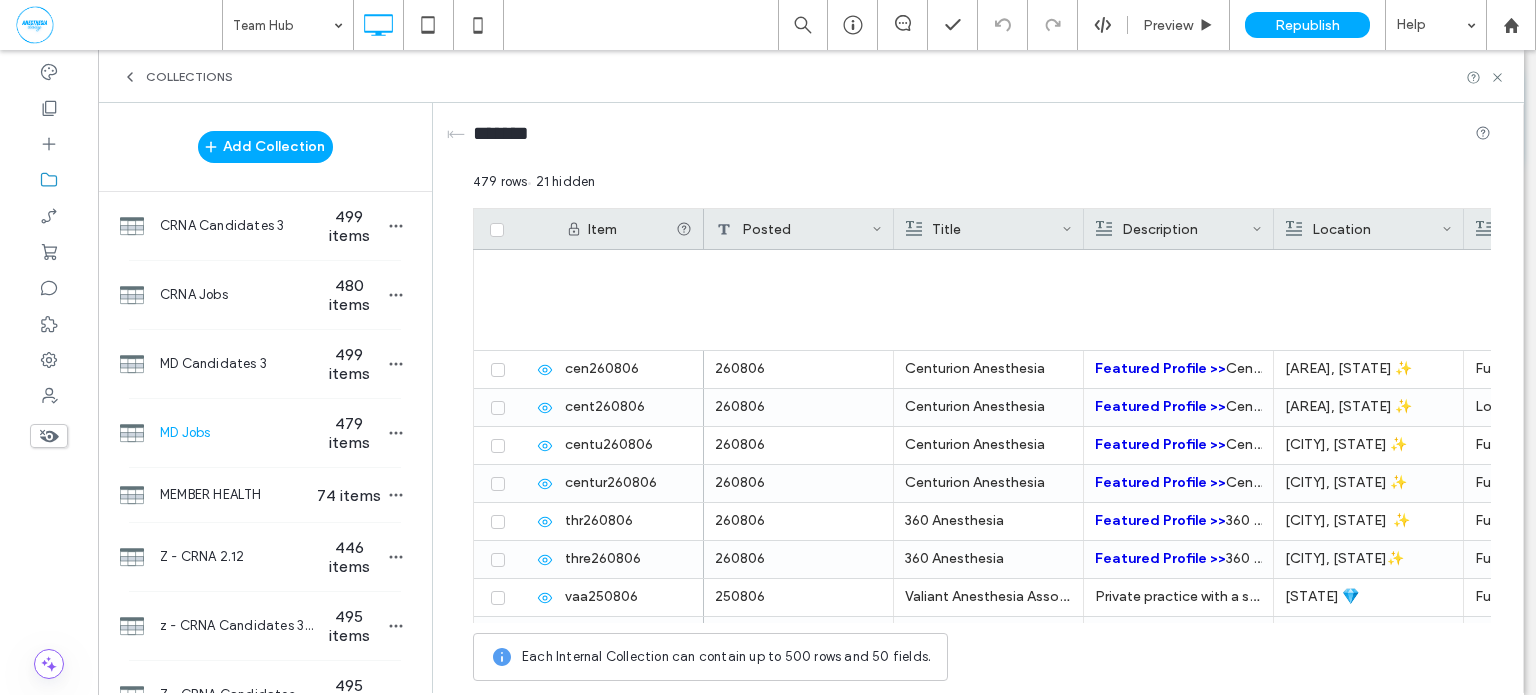 scroll, scrollTop: 17865, scrollLeft: 0, axis: vertical 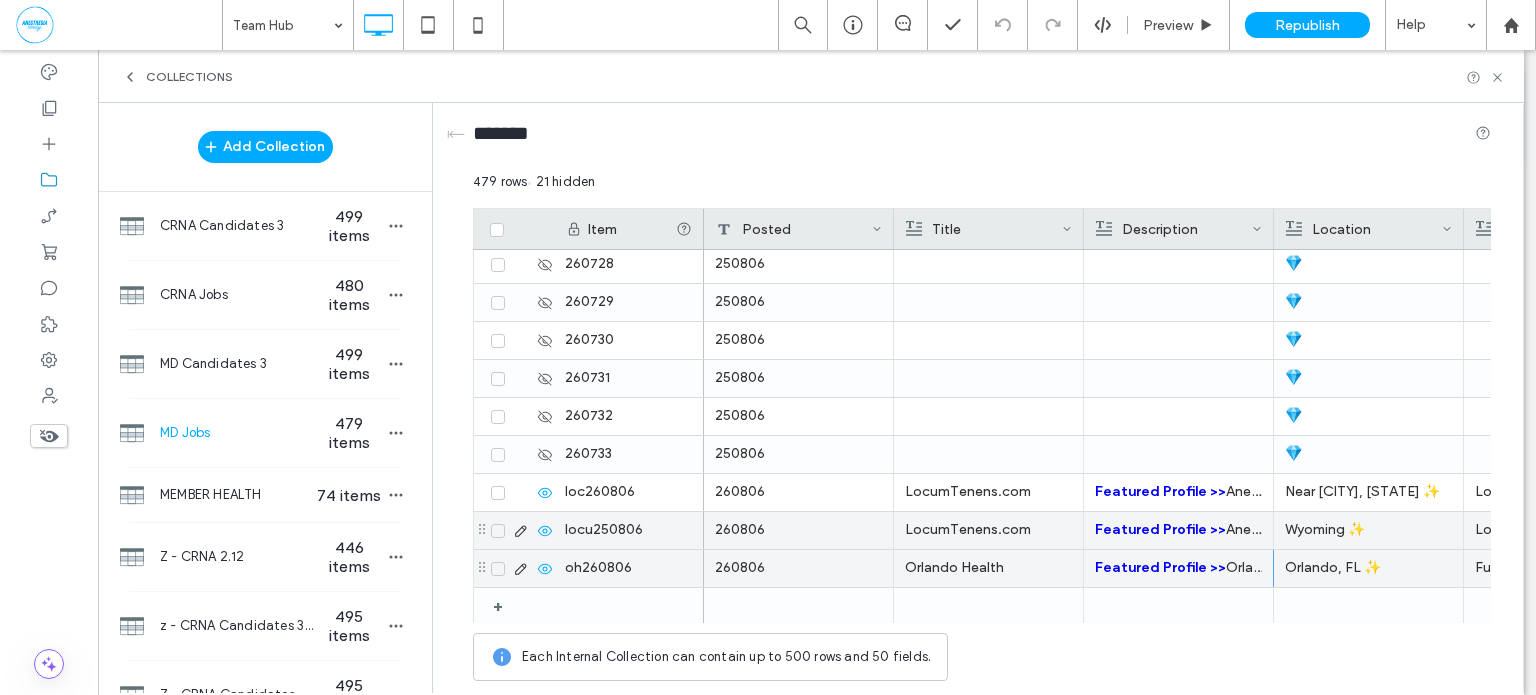 click on "Featured Profile   Anesthesiologist Needed for Locum Tenens Coverage at Facility in Northern [STATE] ... Inquire for Salary" at bounding box center [1178, 530] 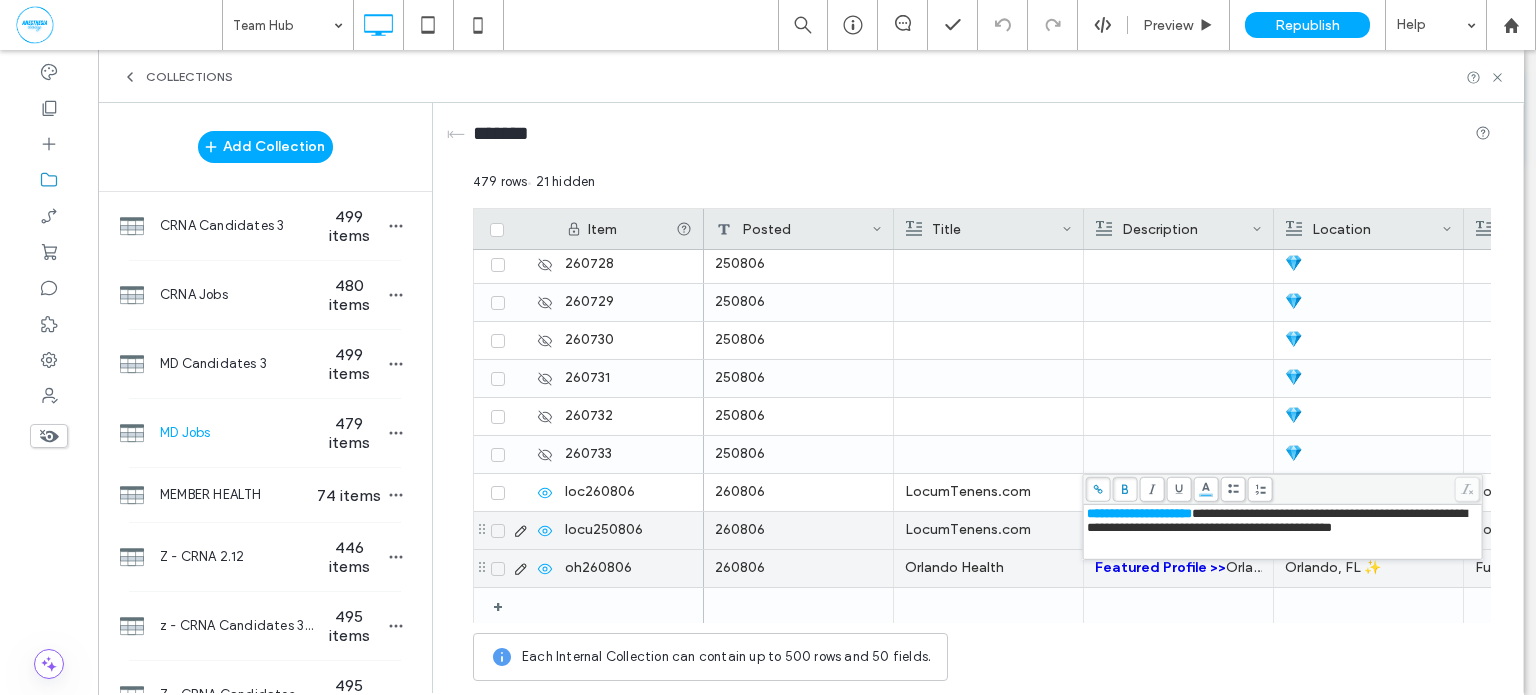 click on "**********" at bounding box center (1277, 520) 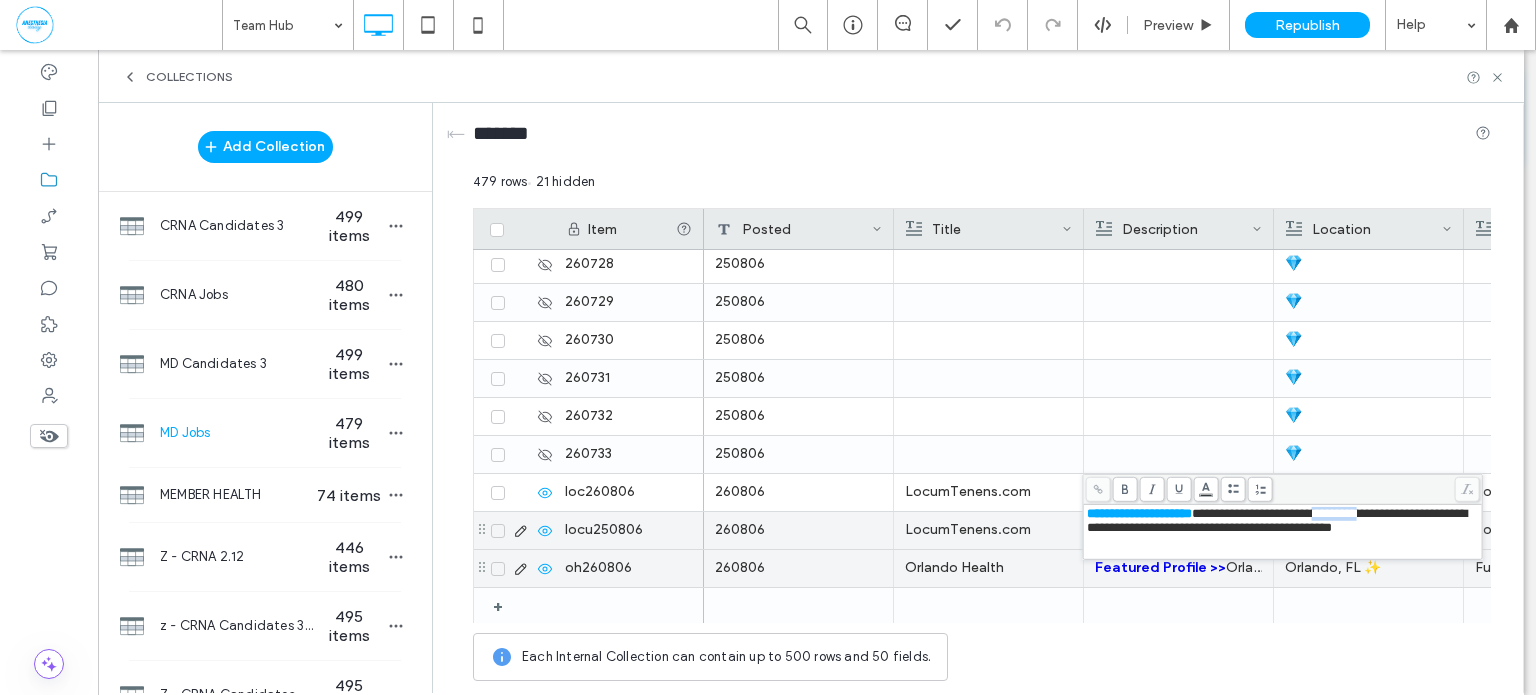 drag, startPoint x: 1363, startPoint y: 520, endPoint x: 1401, endPoint y: 519, distance: 38.013157 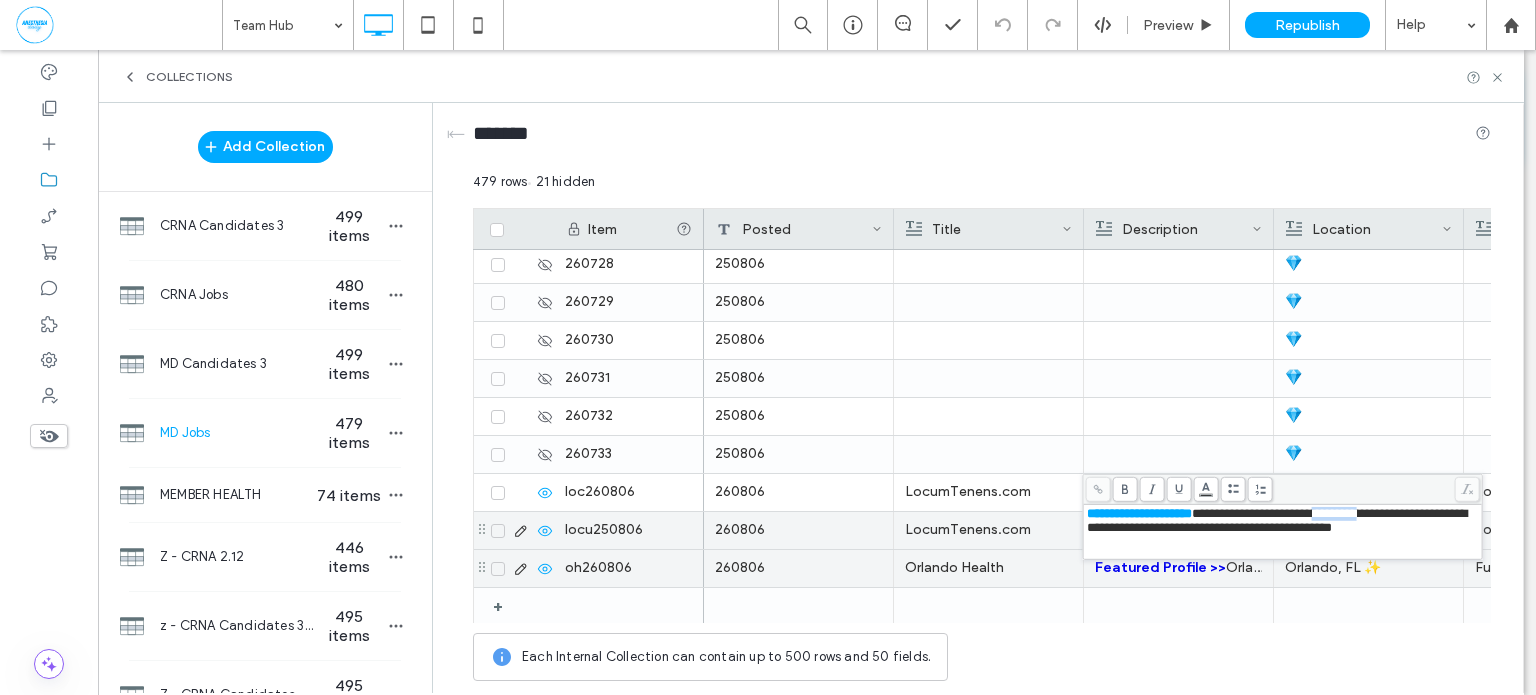 click on "**********" at bounding box center (1277, 520) 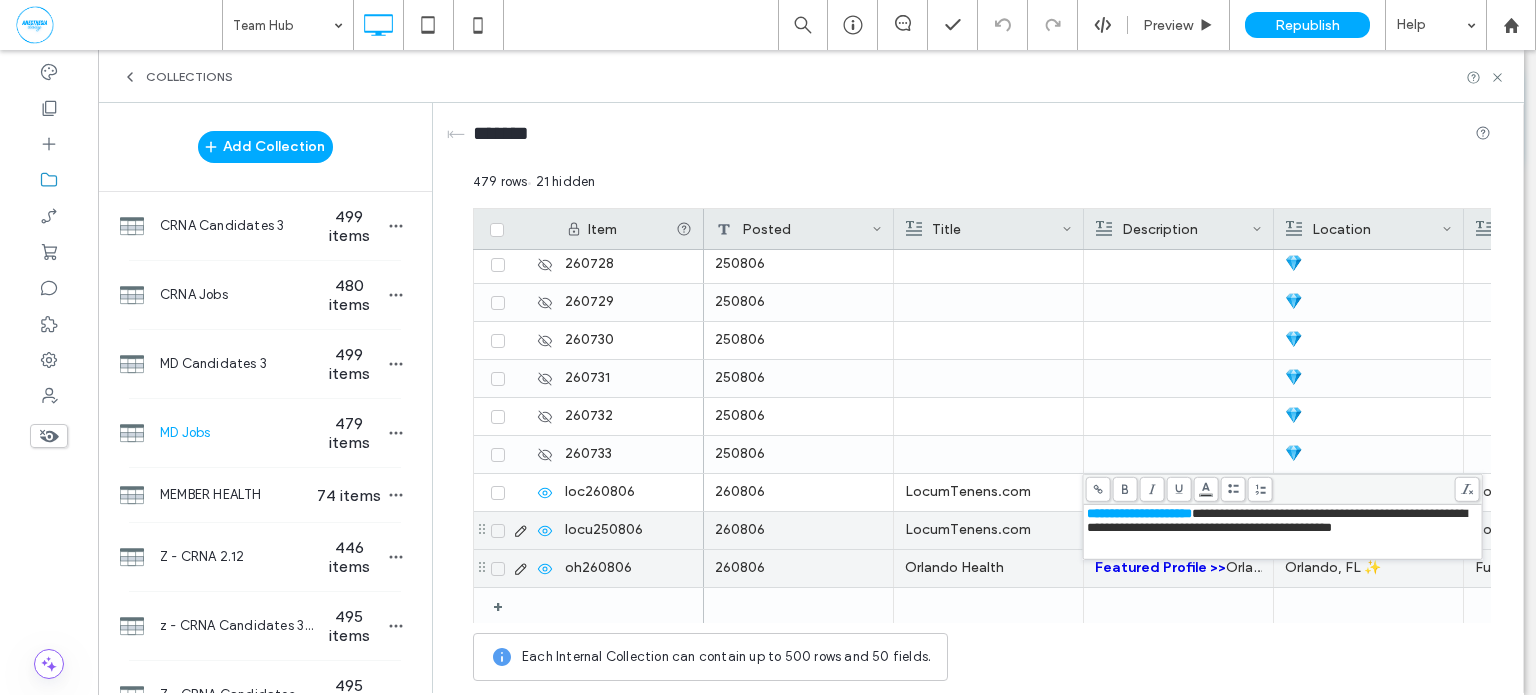 click on "**********" at bounding box center (1277, 520) 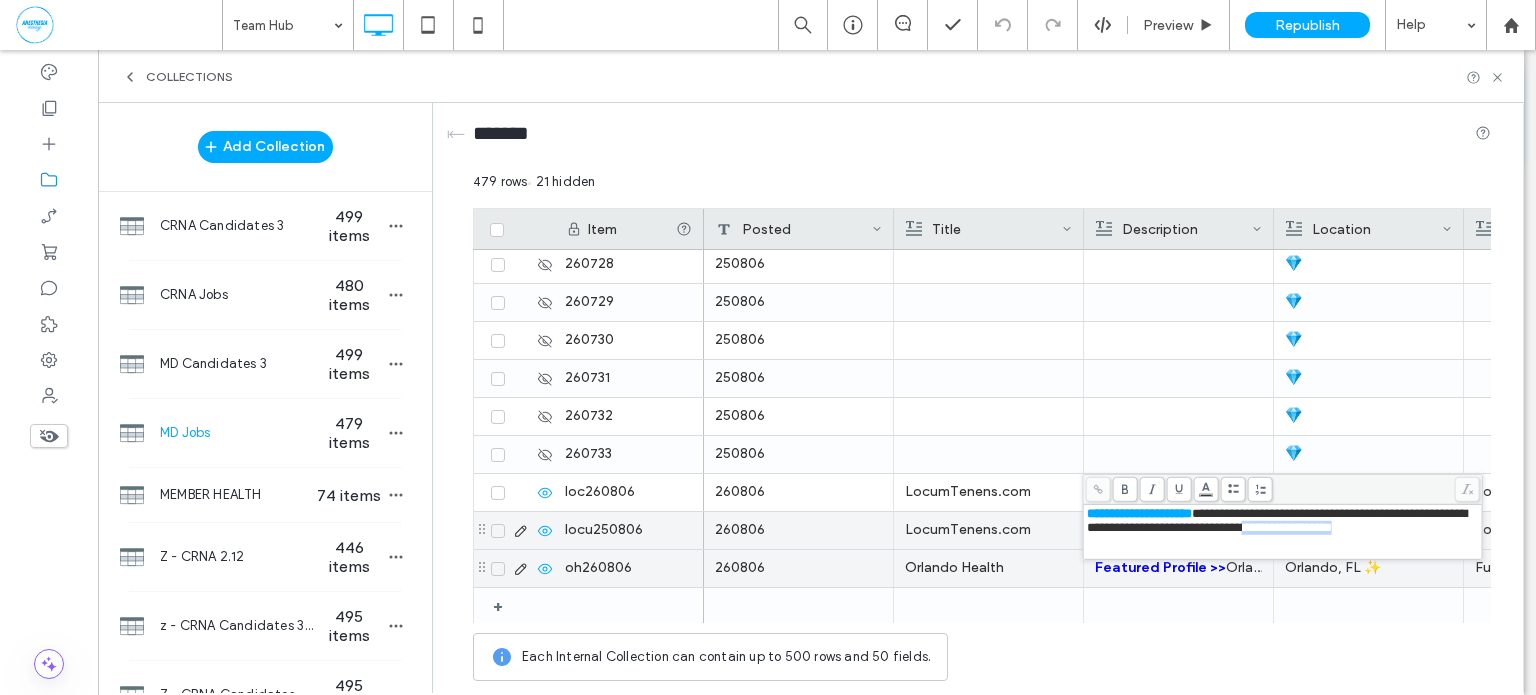 drag, startPoint x: 1375, startPoint y: 530, endPoint x: 1460, endPoint y: 532, distance: 85.02353 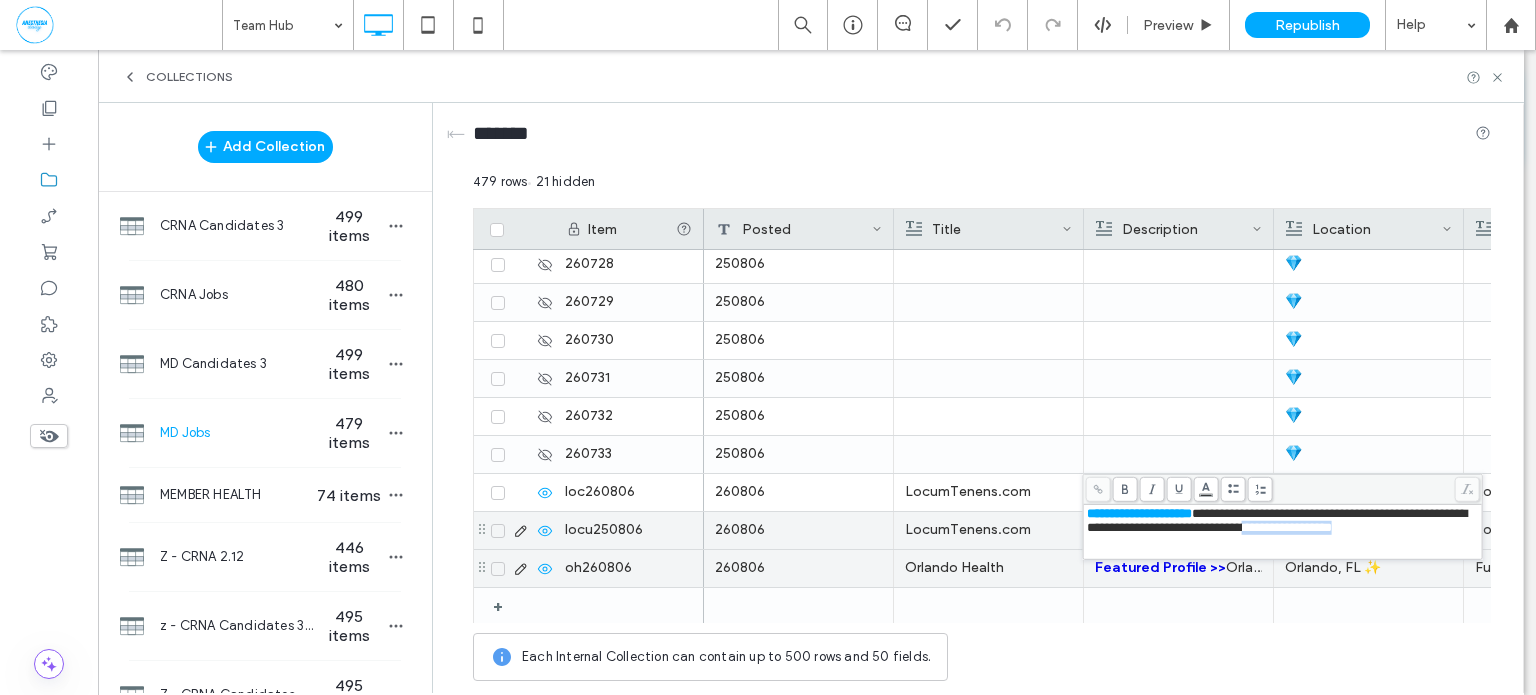 click on "**********" at bounding box center [1283, 521] 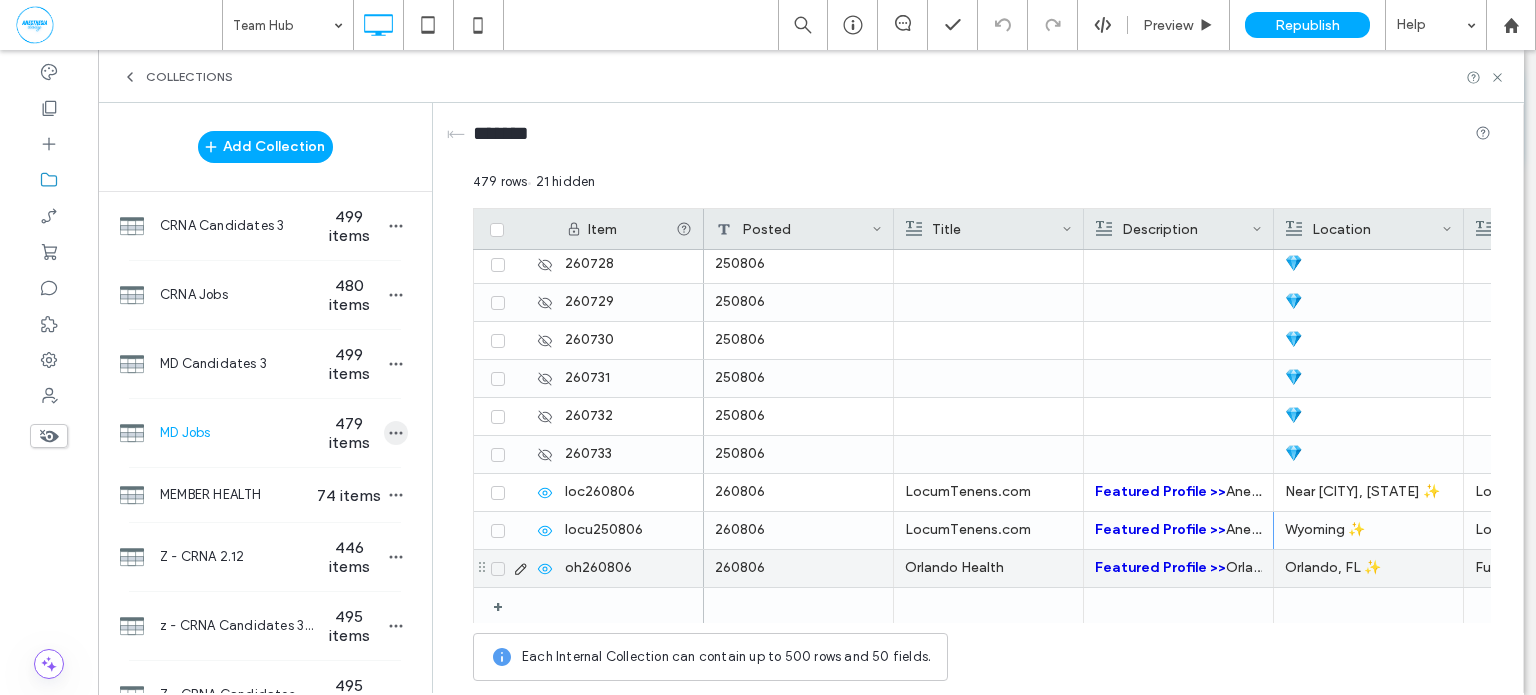 click 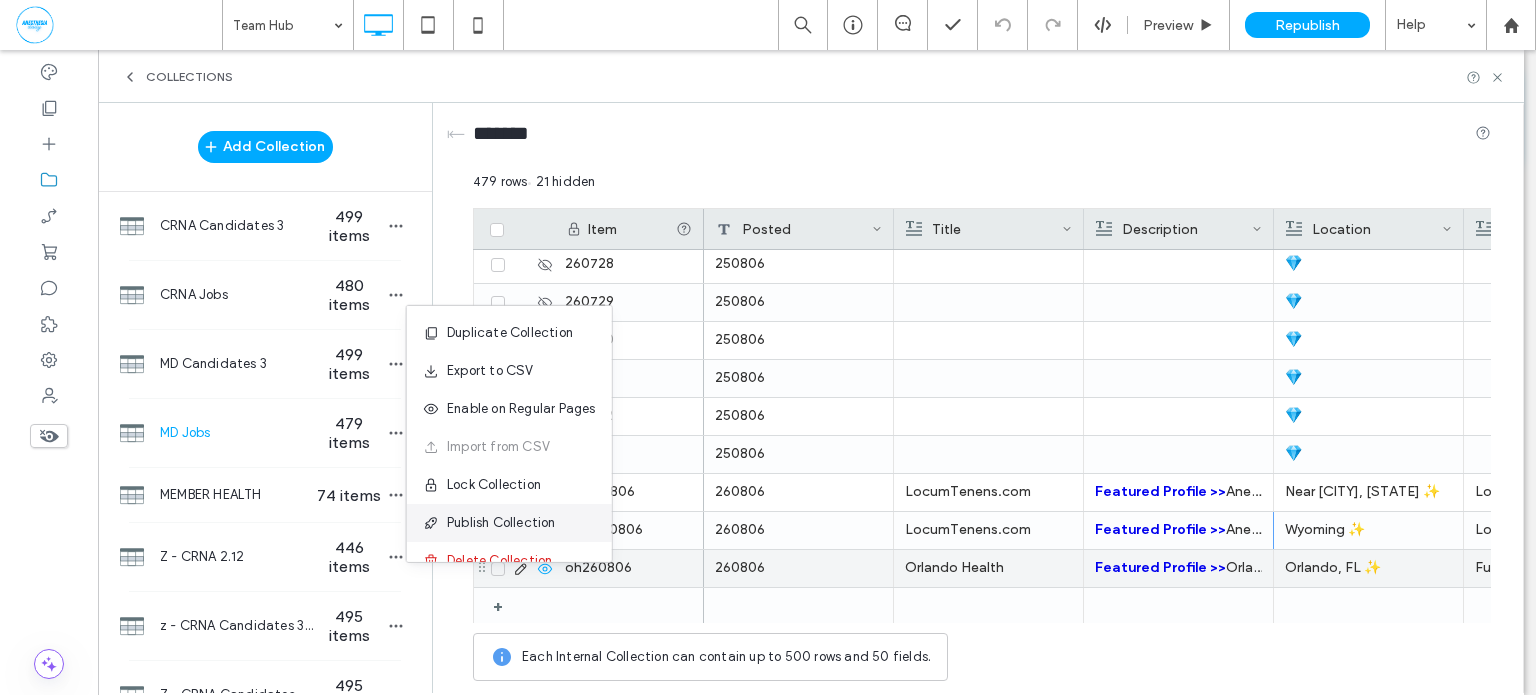 click on "Publish Collection" at bounding box center [509, 523] 